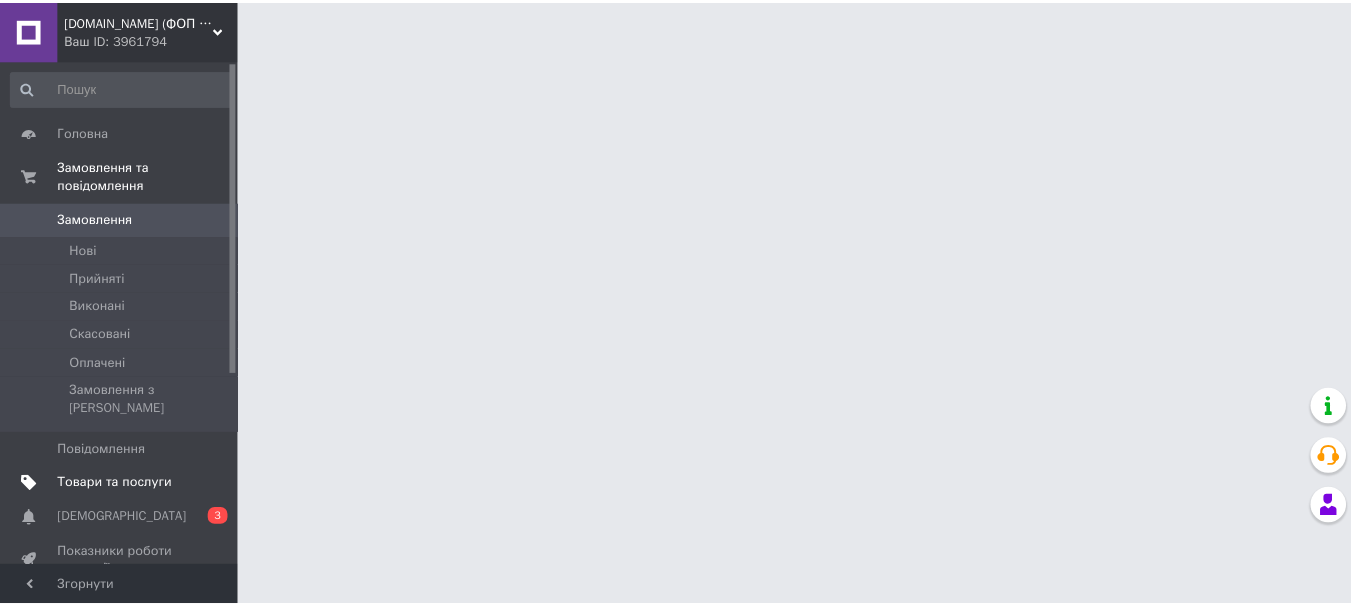 scroll, scrollTop: 0, scrollLeft: 0, axis: both 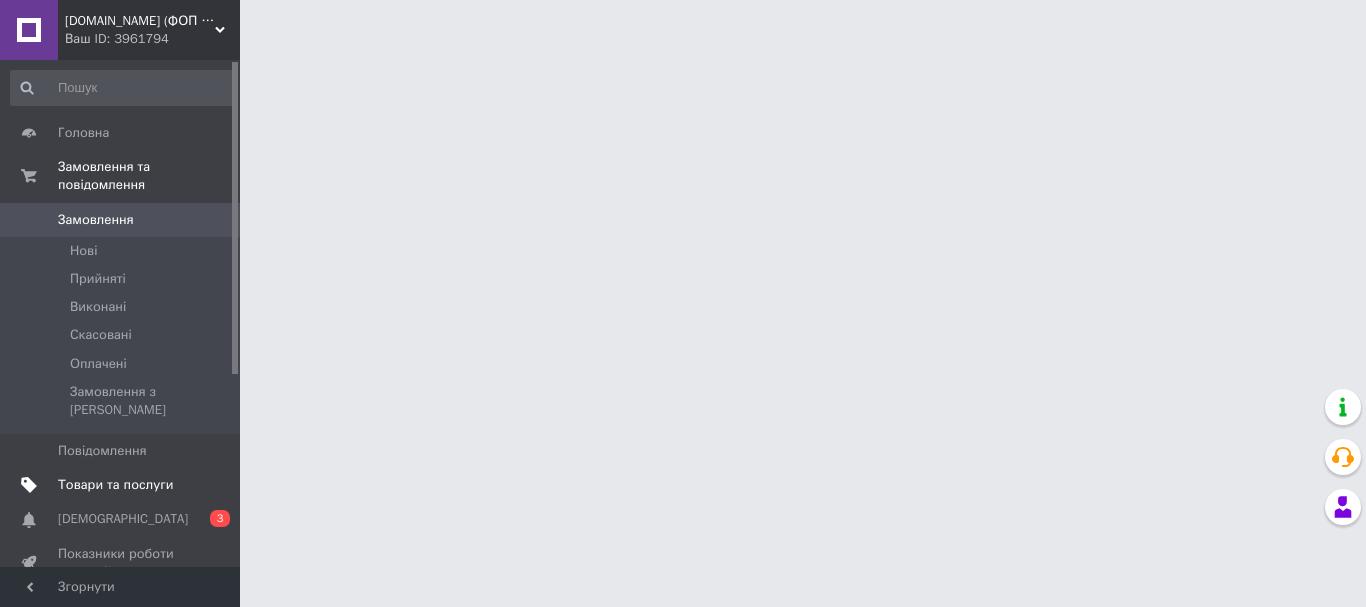 click on "Товари та послуги" at bounding box center (115, 485) 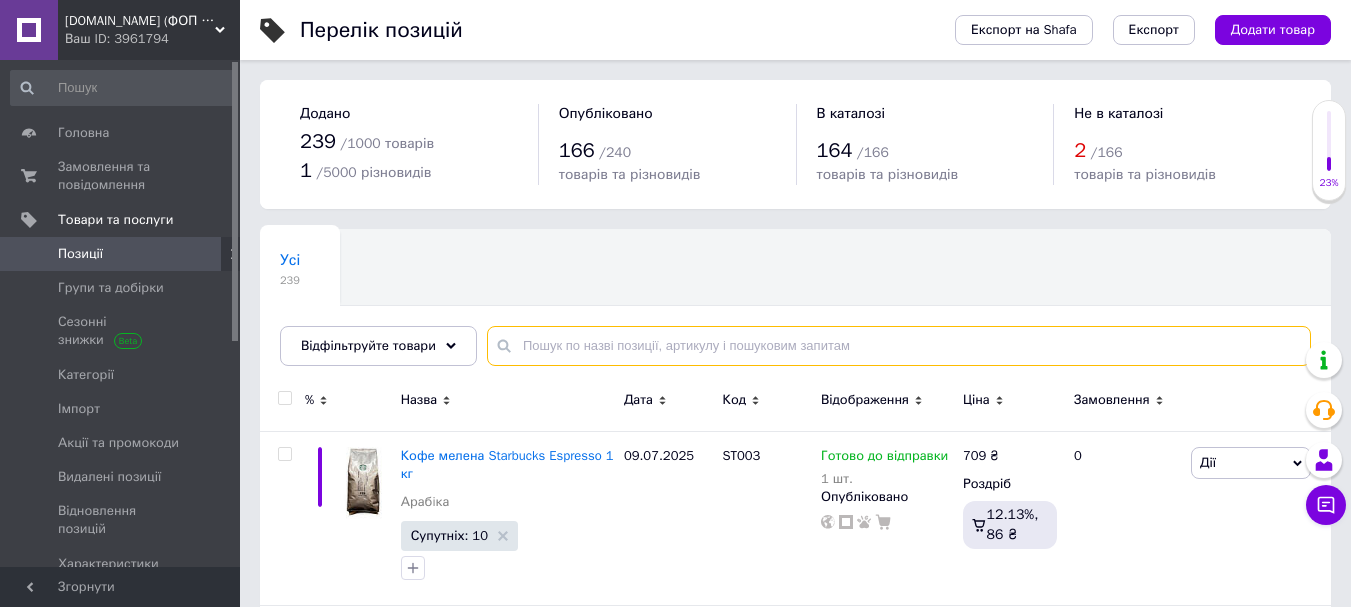 click at bounding box center (899, 346) 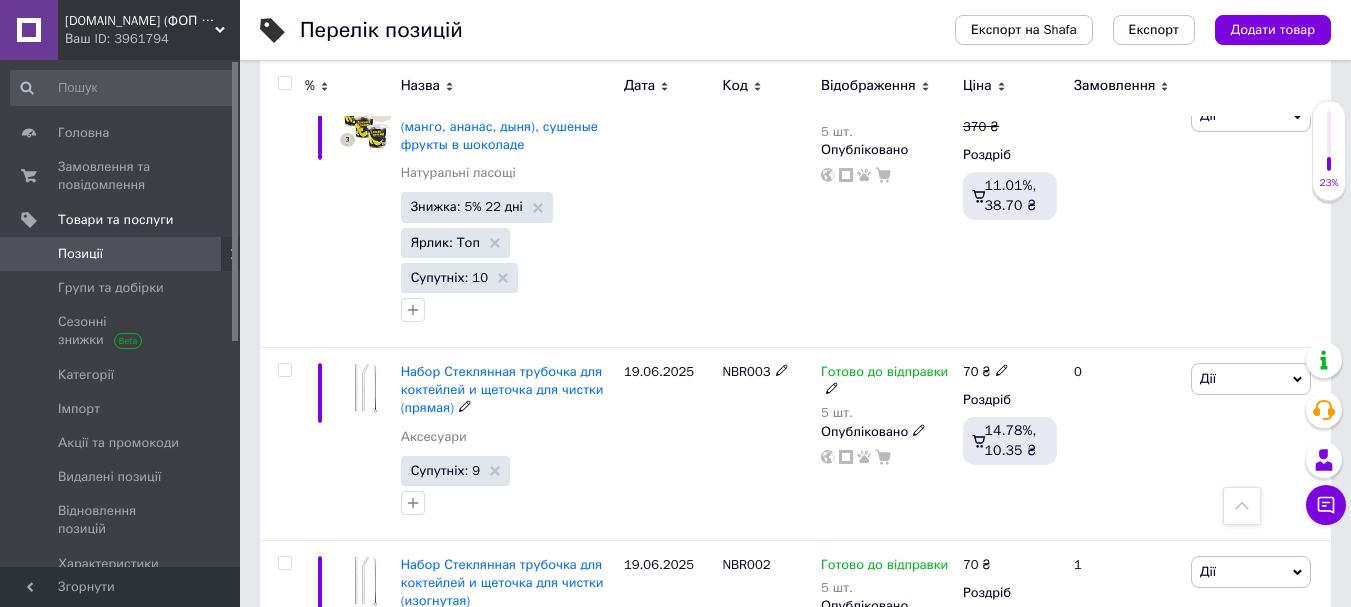 scroll, scrollTop: 1867, scrollLeft: 0, axis: vertical 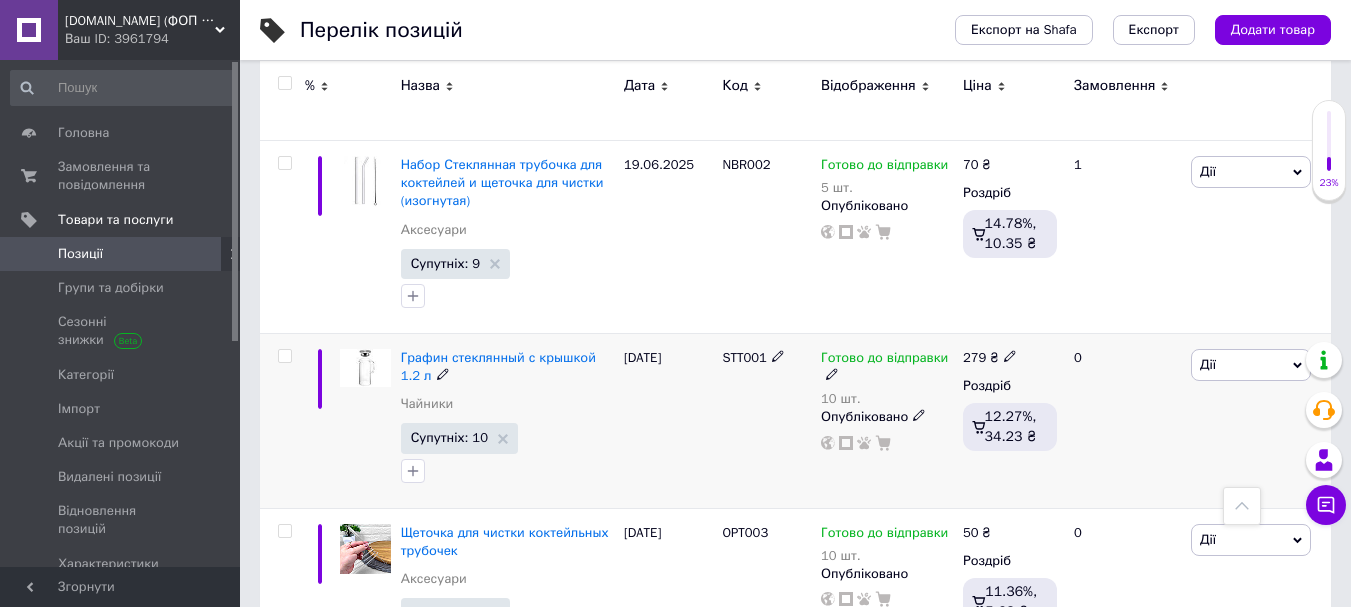 click 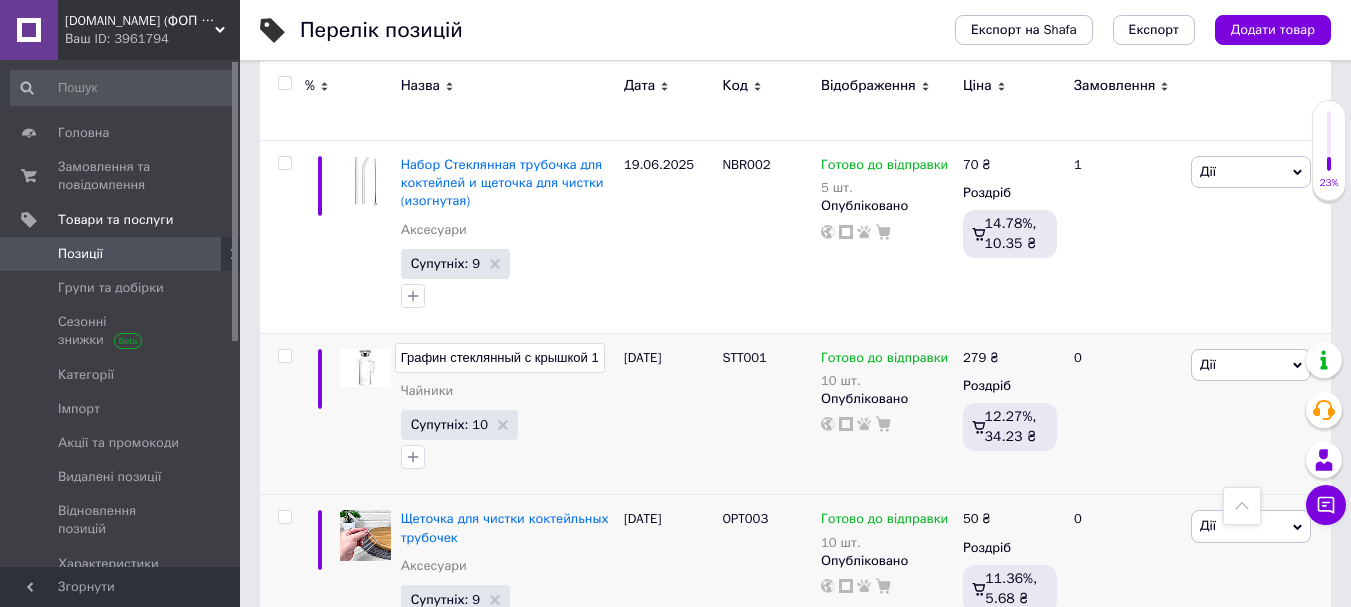 scroll, scrollTop: 0, scrollLeft: 22, axis: horizontal 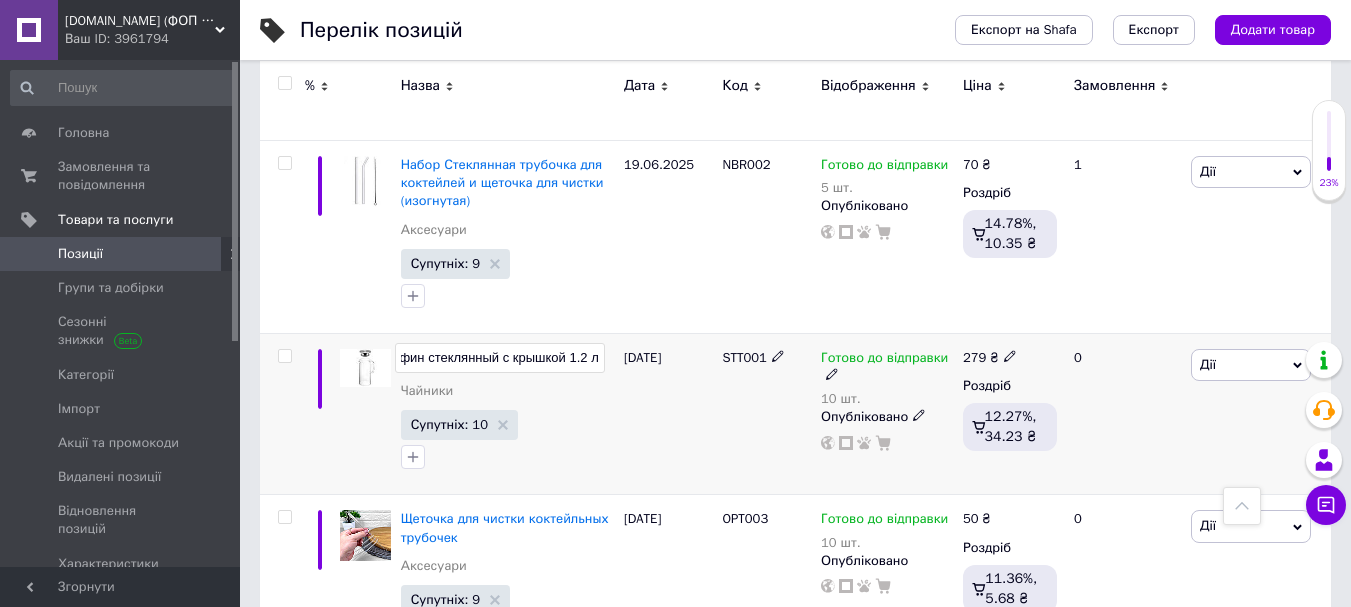 click on "Графин стеклянный с крышкой 1.2 л" at bounding box center (500, 358) 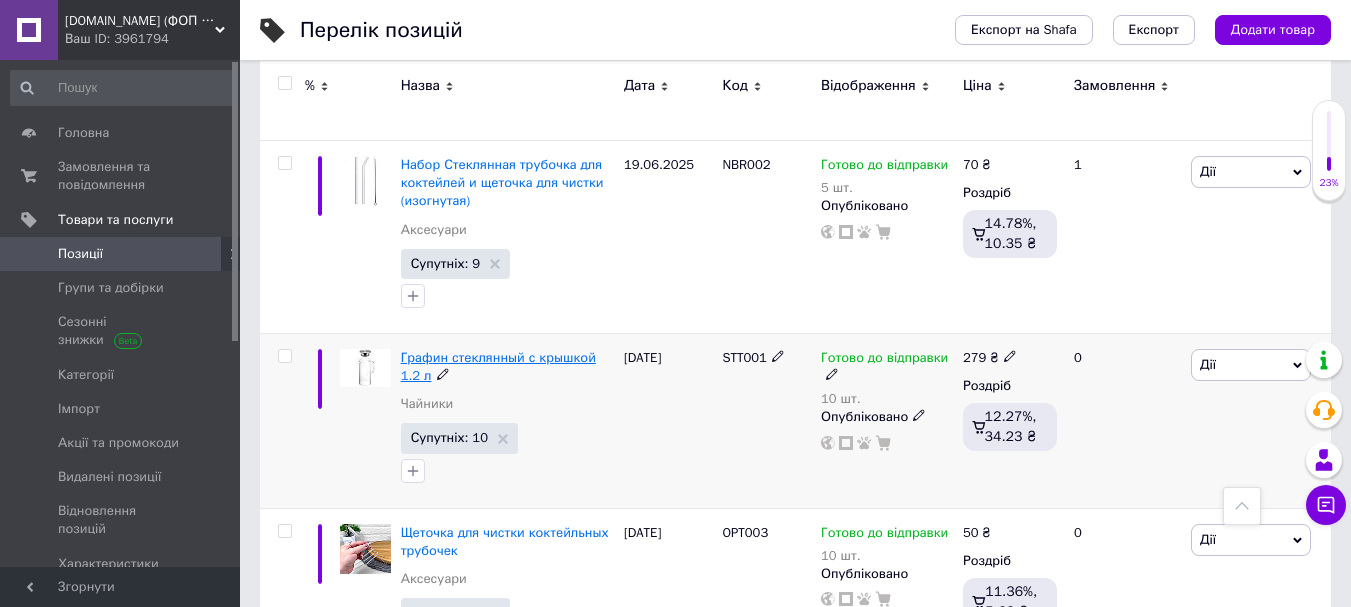 click on "Графин стеклянный с крышкой 1.2 л" at bounding box center [498, 366] 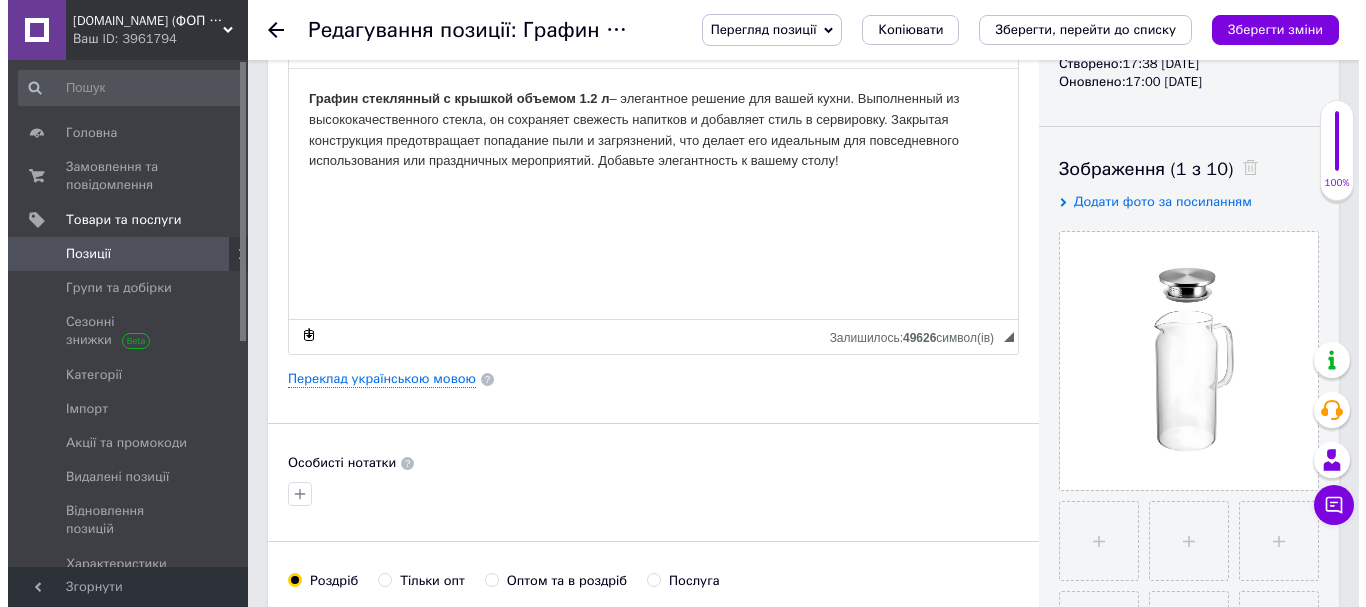 scroll, scrollTop: 267, scrollLeft: 0, axis: vertical 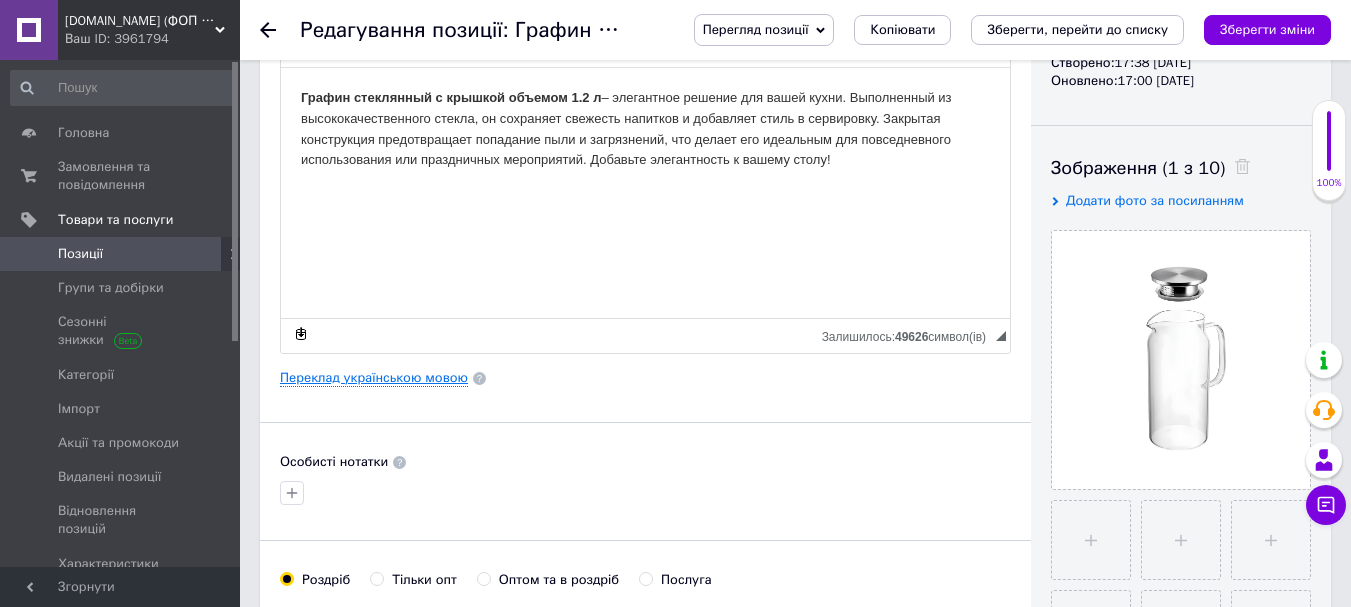 click on "Переклад українською мовою" at bounding box center (374, 378) 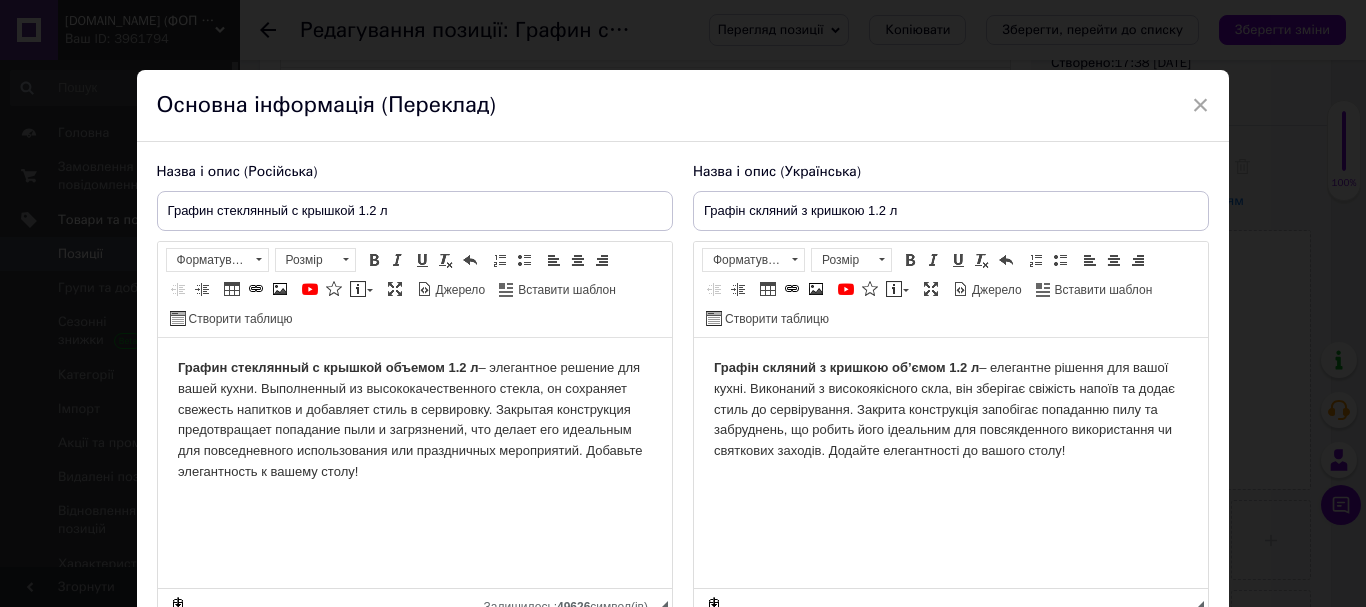 scroll, scrollTop: 0, scrollLeft: 0, axis: both 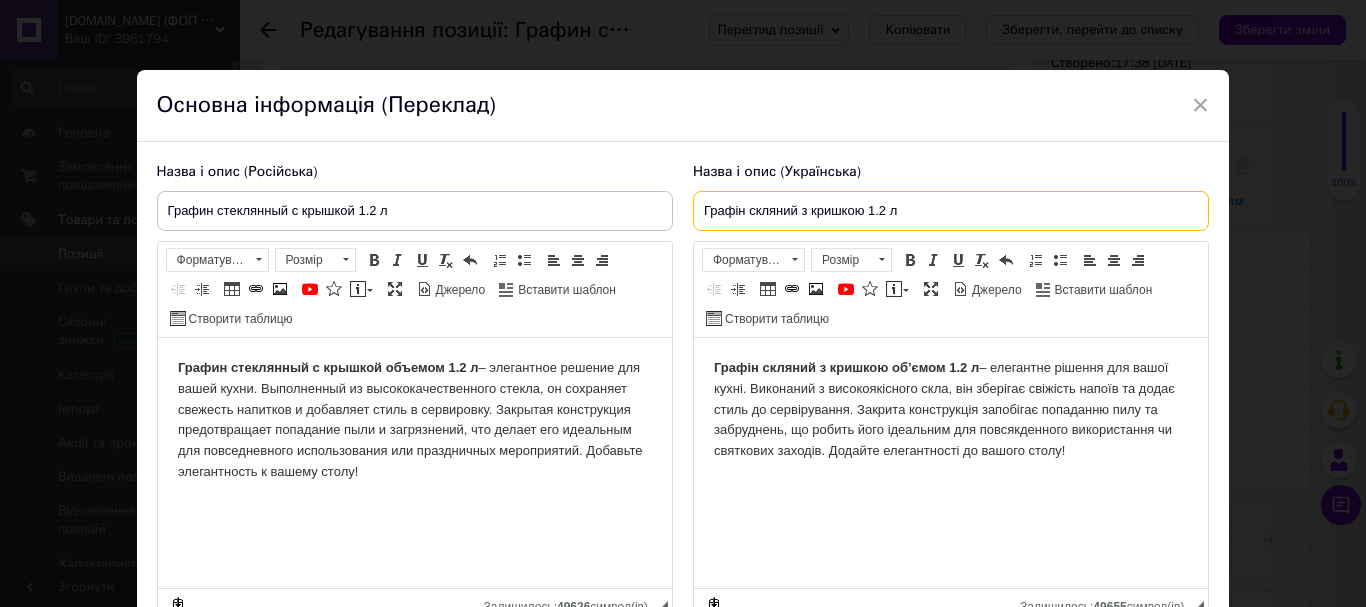 drag, startPoint x: 740, startPoint y: 208, endPoint x: 658, endPoint y: 210, distance: 82.02438 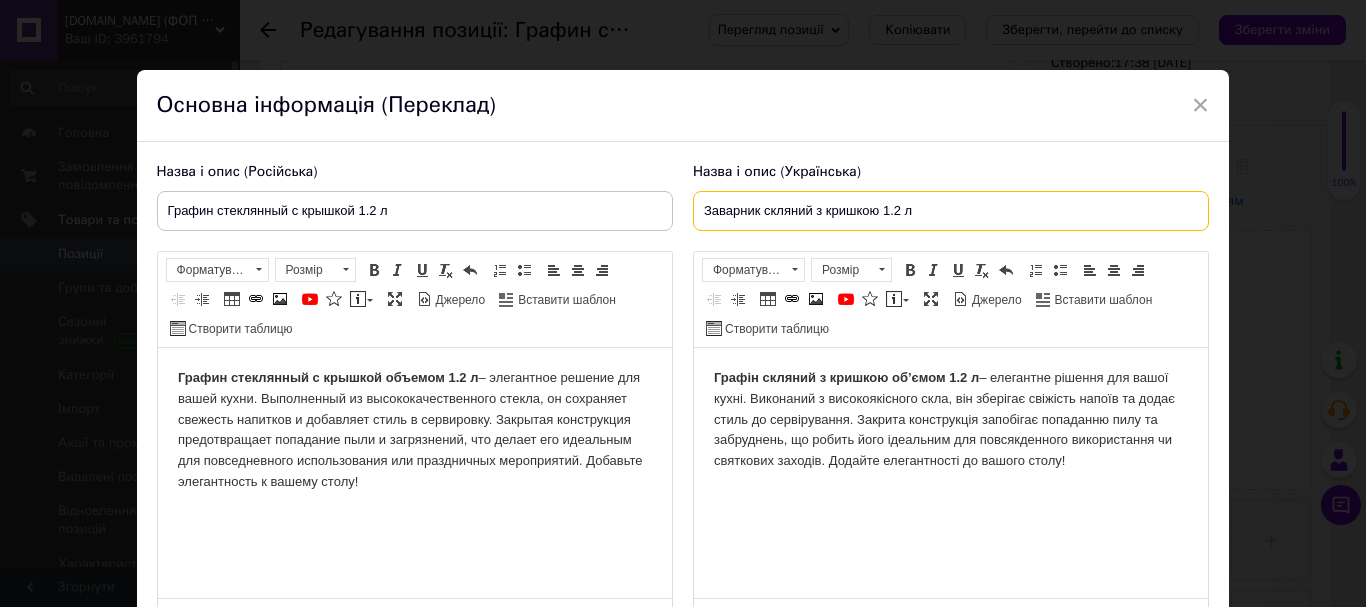 type on "Заварник скляний з кришкою 1.2 л" 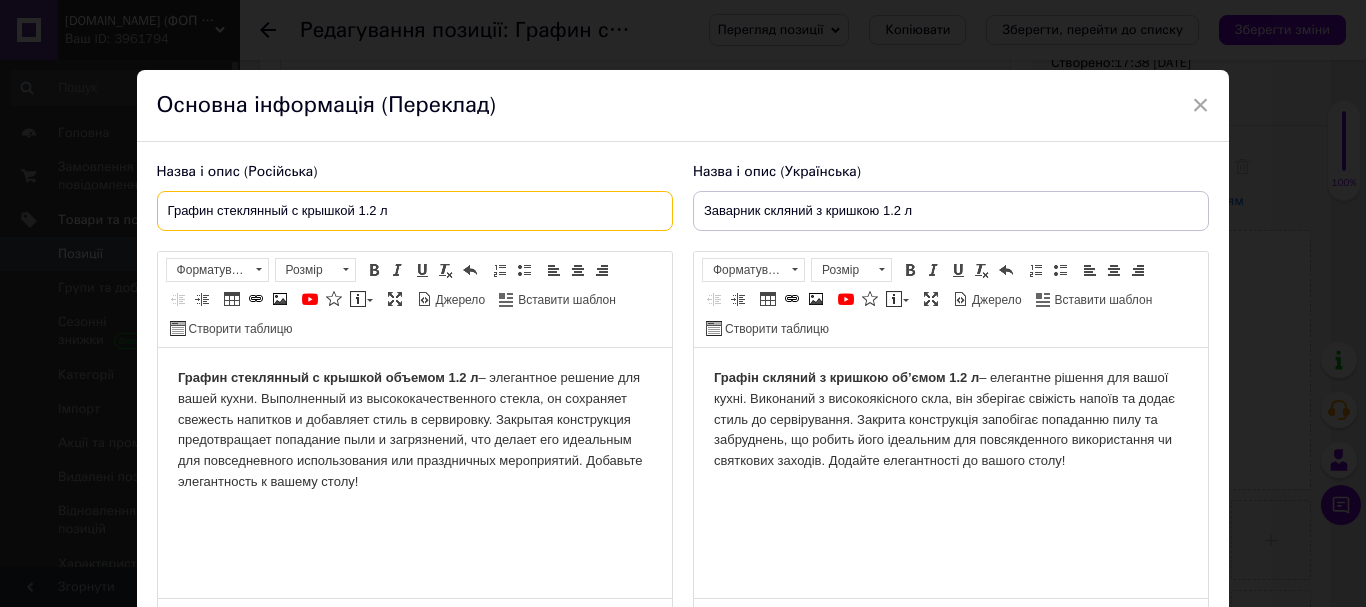 drag, startPoint x: 209, startPoint y: 199, endPoint x: 199, endPoint y: 207, distance: 12.806249 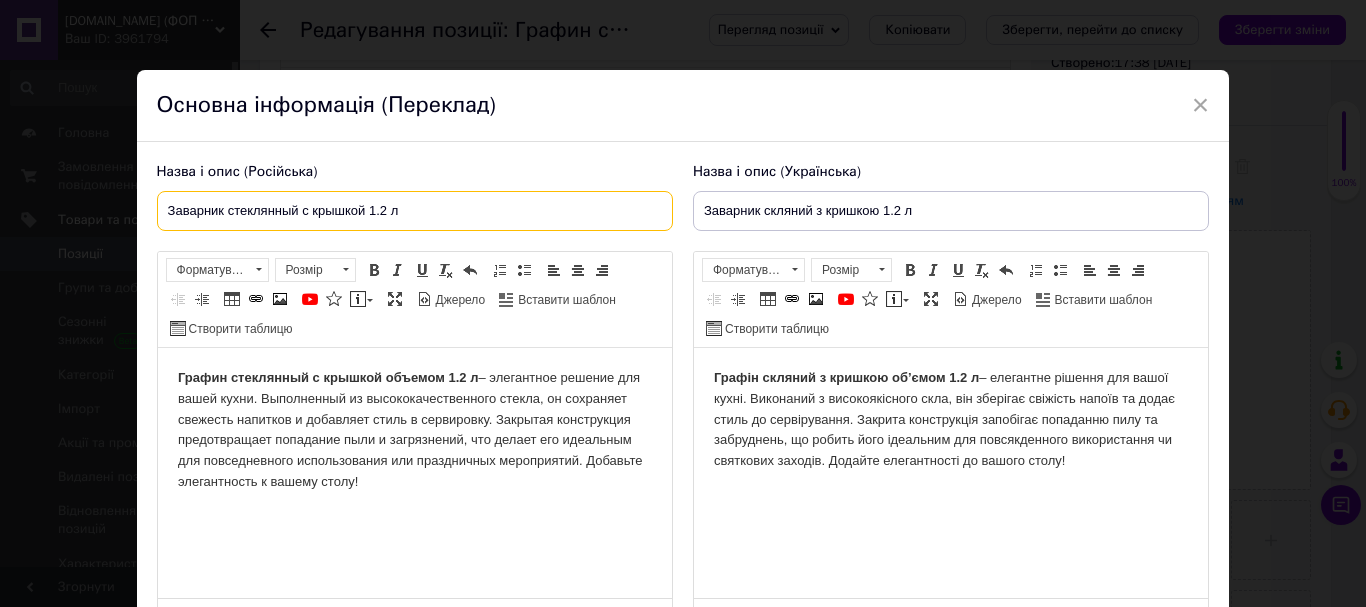 type on "Заварник стеклянный с крышкой 1.2 л" 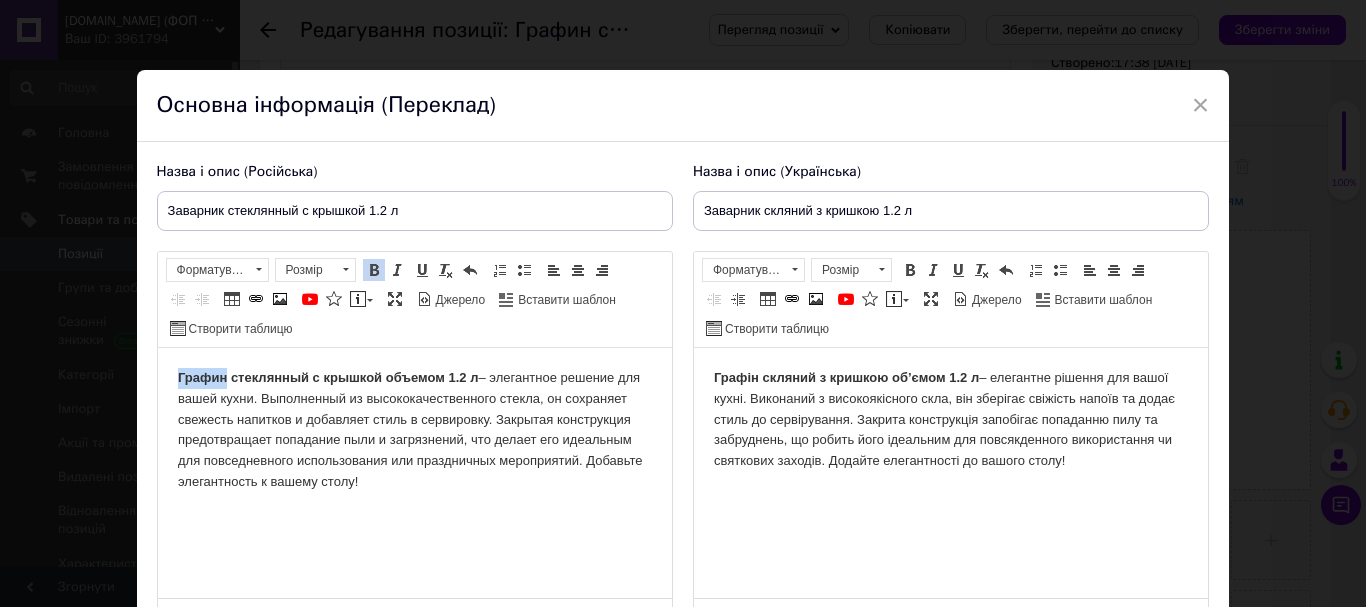 drag, startPoint x: 226, startPoint y: 373, endPoint x: 173, endPoint y: 376, distance: 53.08484 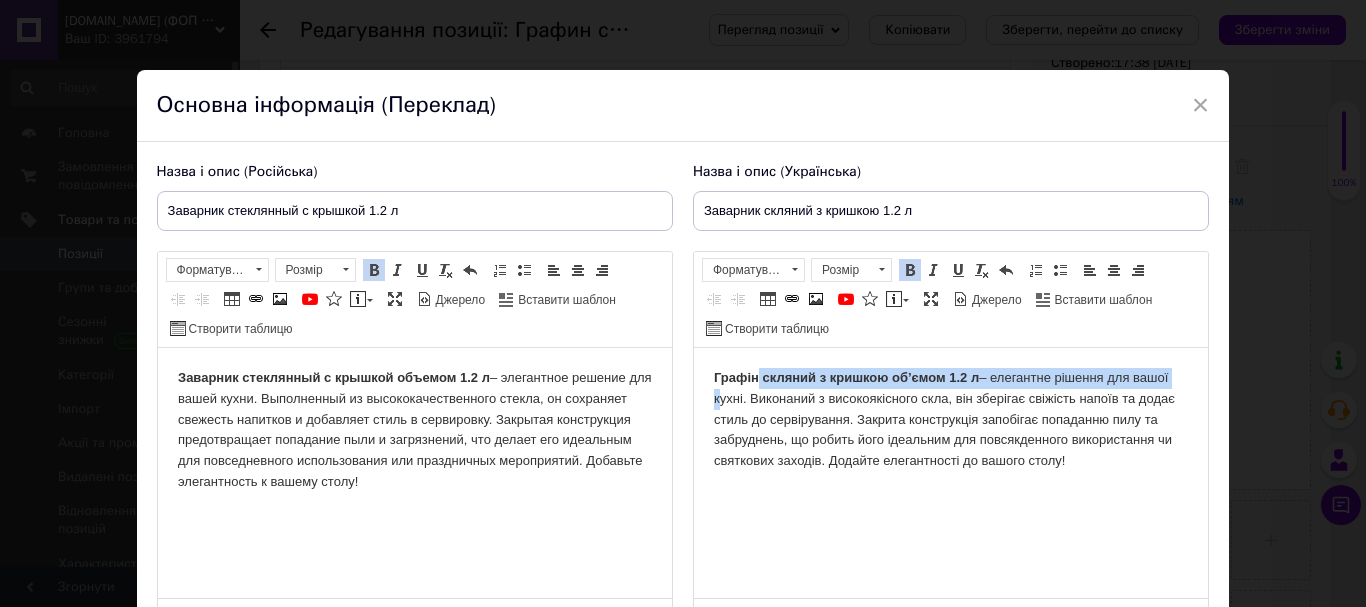 drag, startPoint x: 758, startPoint y: 375, endPoint x: 644, endPoint y: 393, distance: 115.41231 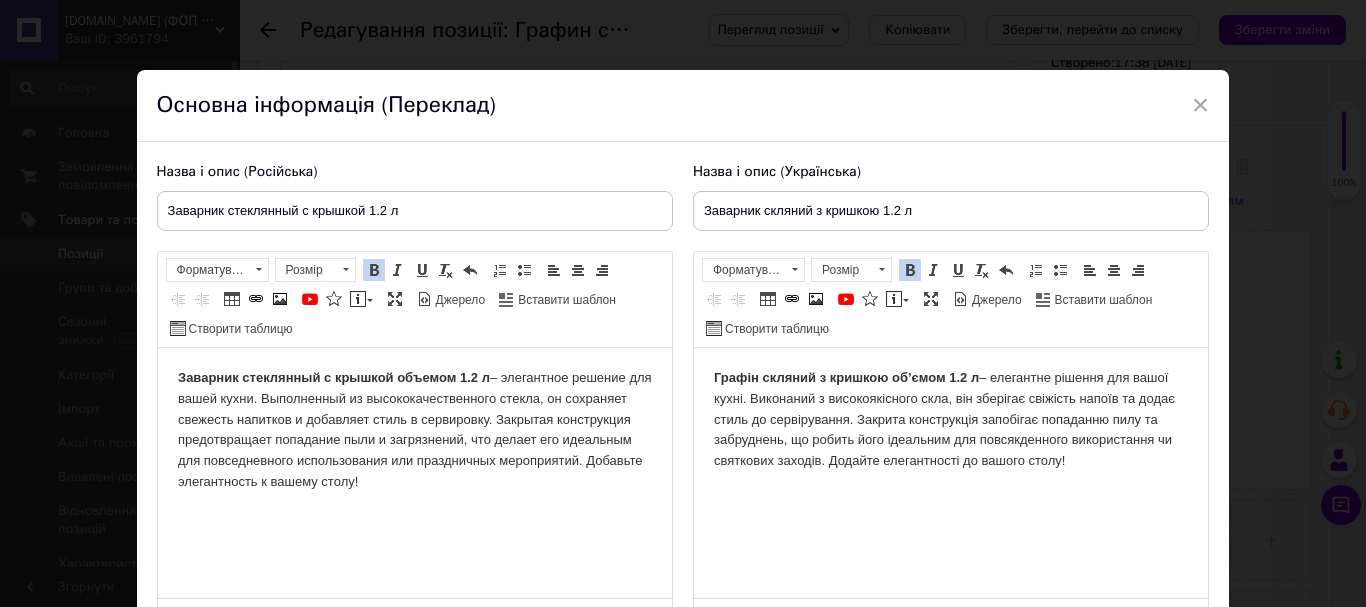 click on "Графін скляний з кришкою об’ємом 1.2 л  – елегантне рішення для вашої кухні. Виконаний з високоякісного скла, він зберігає свіжість напоїв та додає стиль до сервірування. Закрита конструкція запобігає попаданню пилу та забруднень, що робить його ідеальним для повсякденного використання чи святкових заходів. Додайте елегантності до вашого столу!" at bounding box center (950, 420) 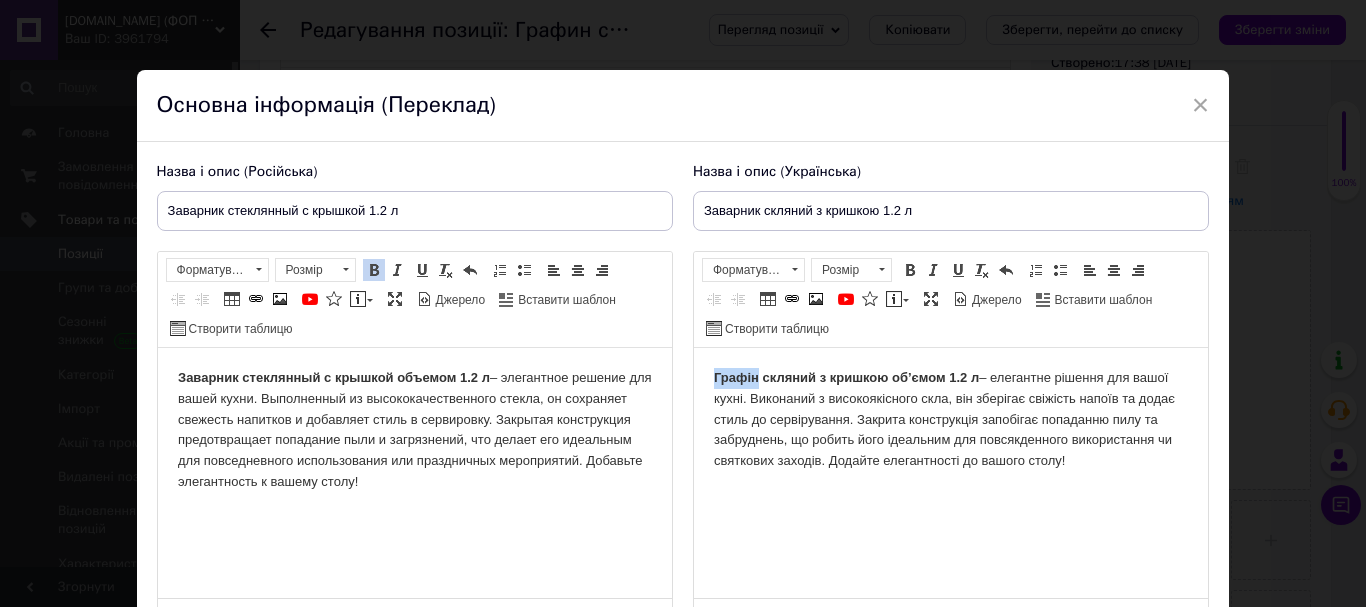 drag, startPoint x: 756, startPoint y: 377, endPoint x: 713, endPoint y: 370, distance: 43.56604 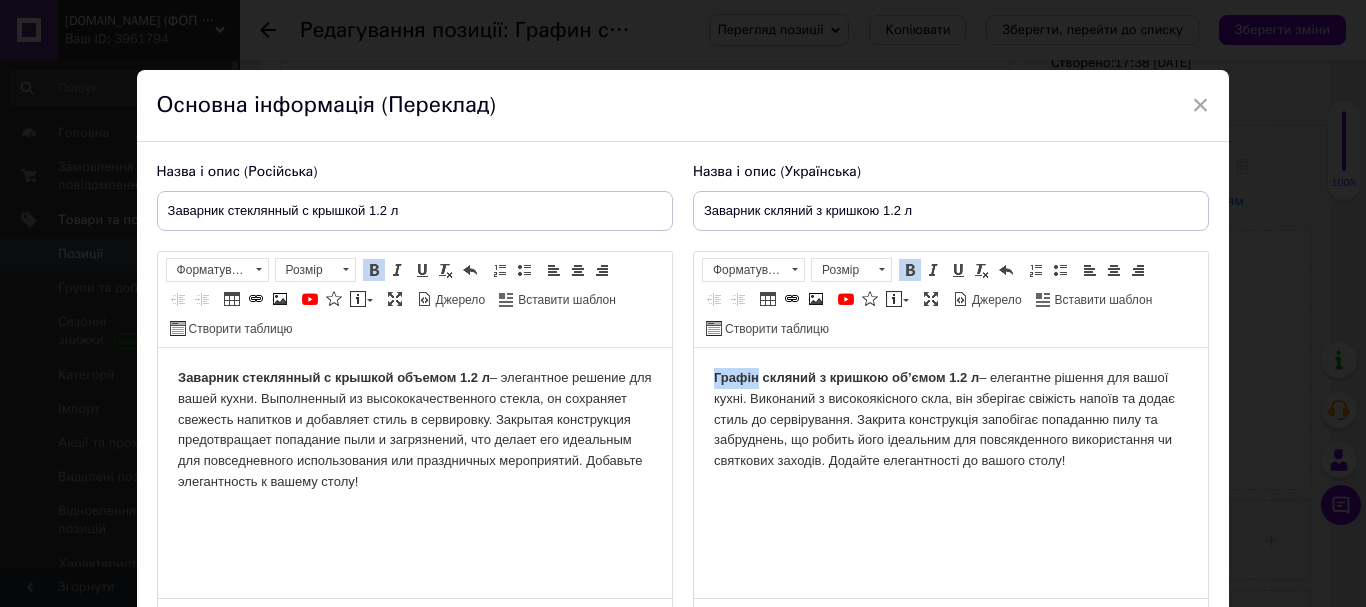 type 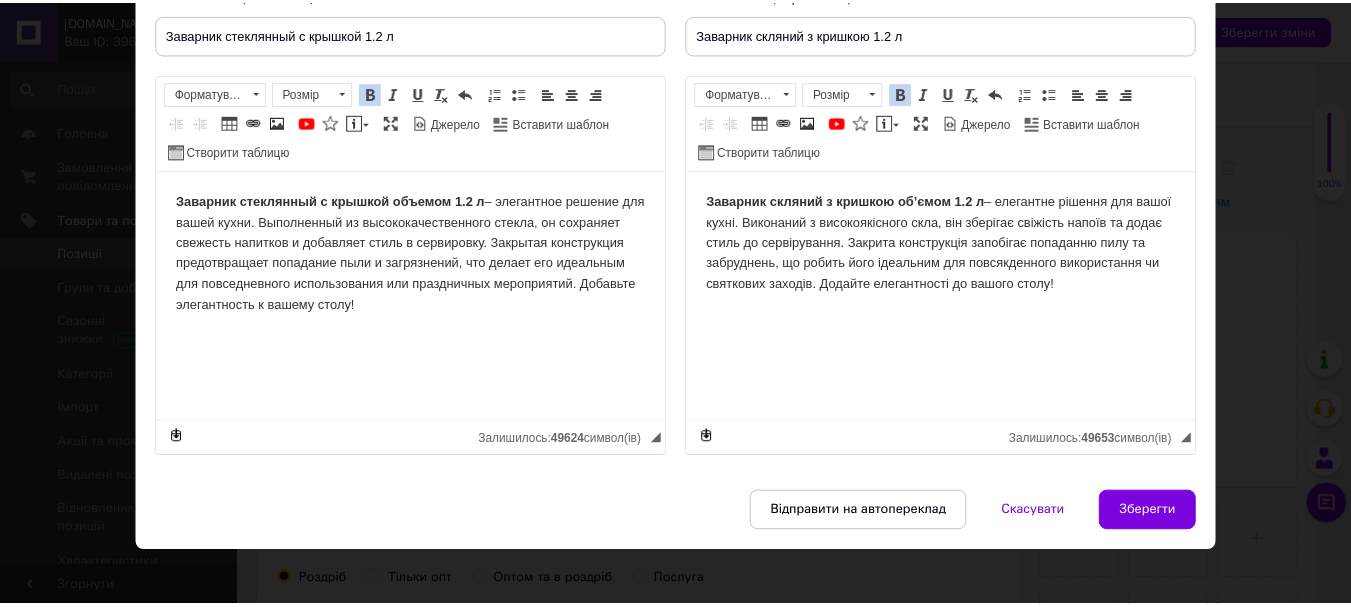 scroll, scrollTop: 192, scrollLeft: 0, axis: vertical 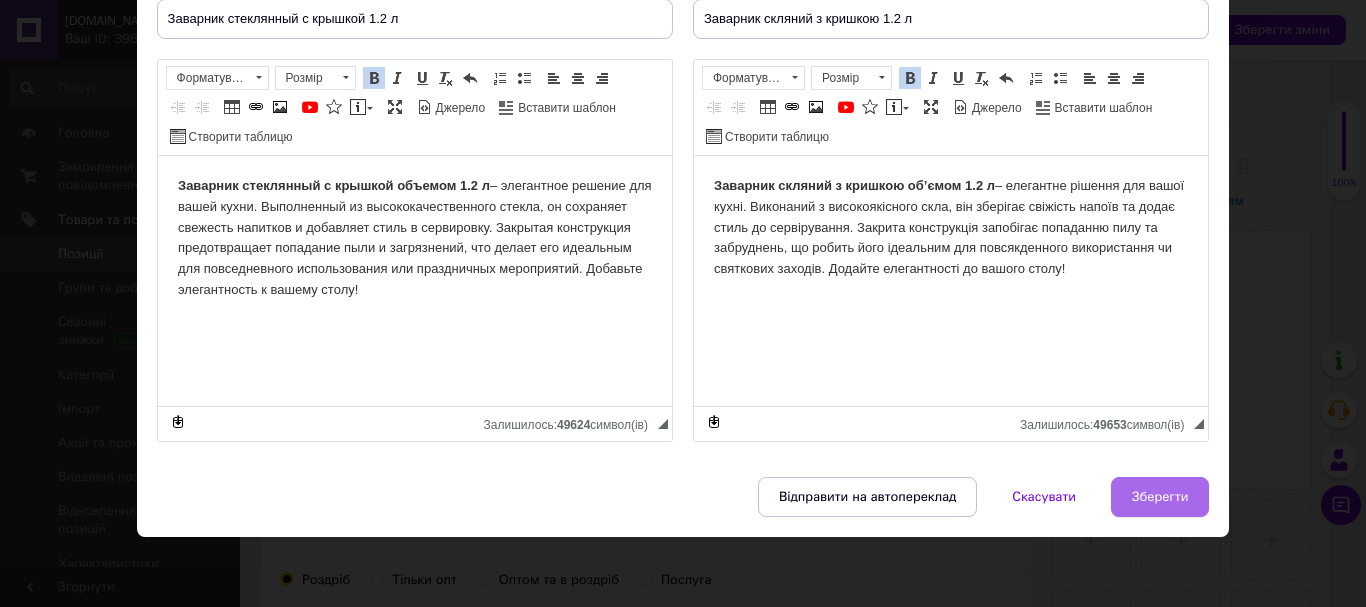 click on "Зберегти" at bounding box center [1160, 497] 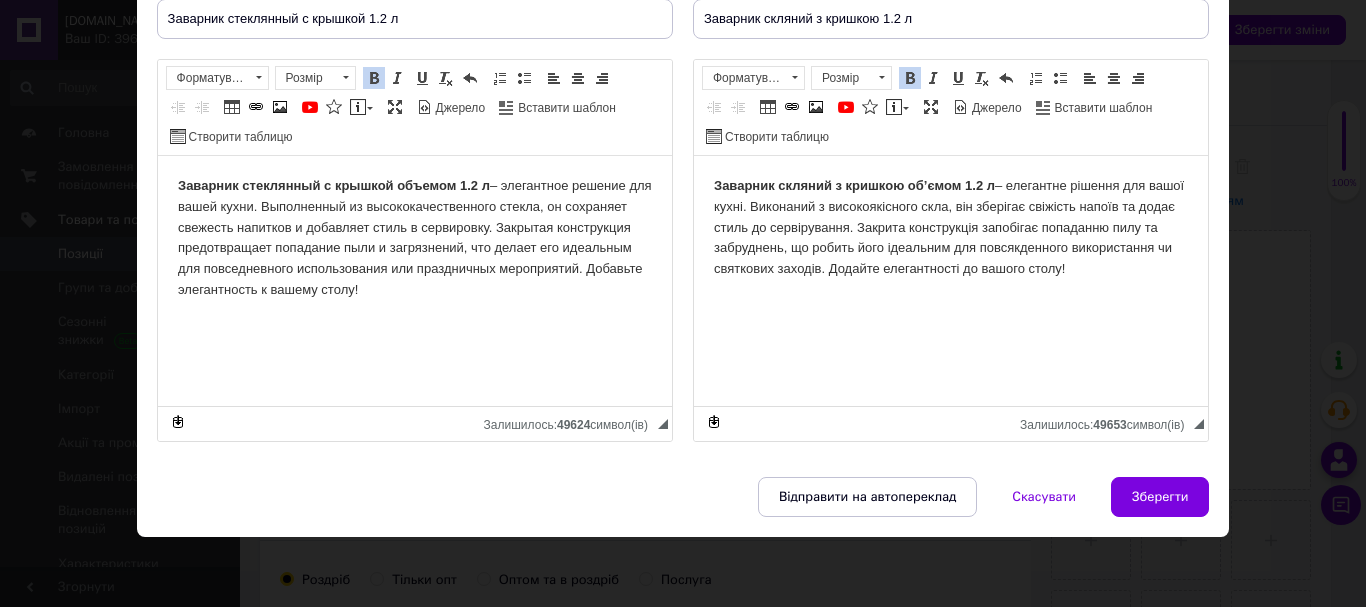 type on "Заварник стеклянный с крышкой 1.2 л" 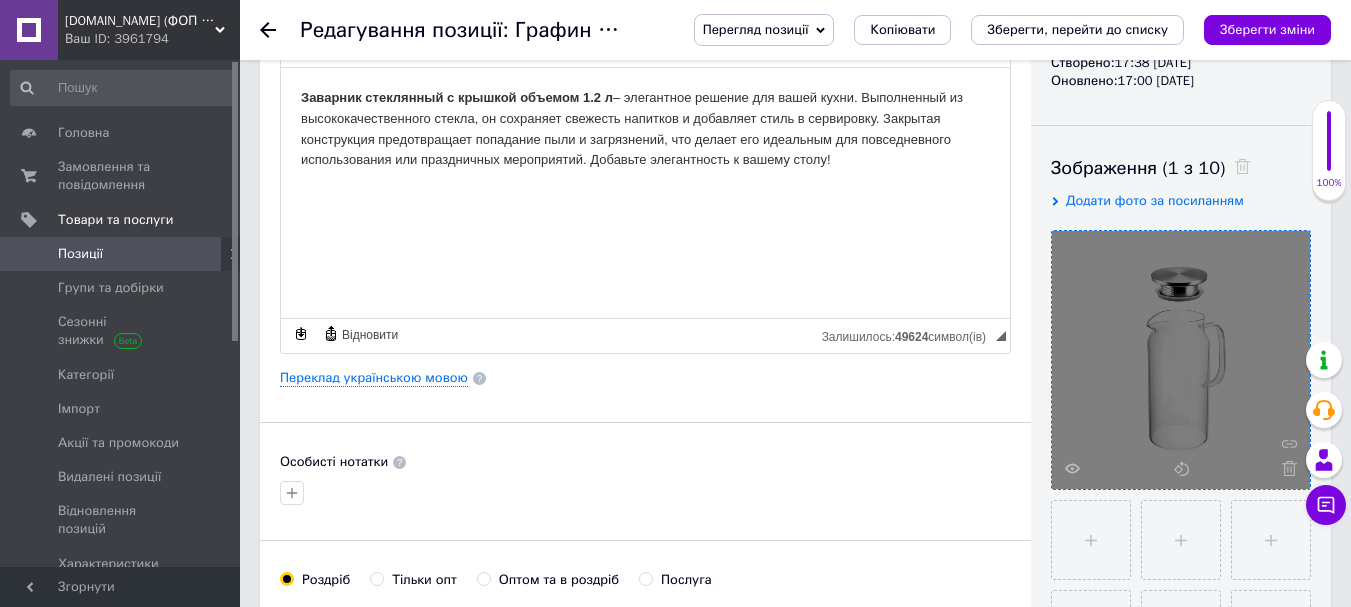 scroll, scrollTop: 400, scrollLeft: 0, axis: vertical 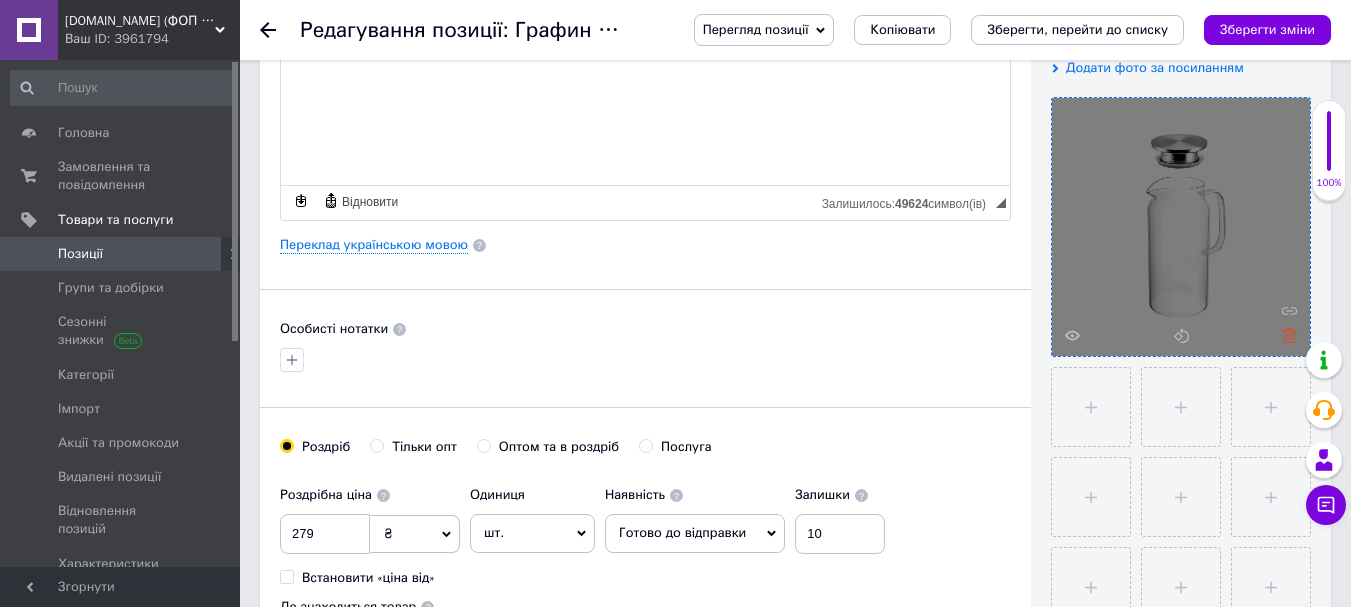click 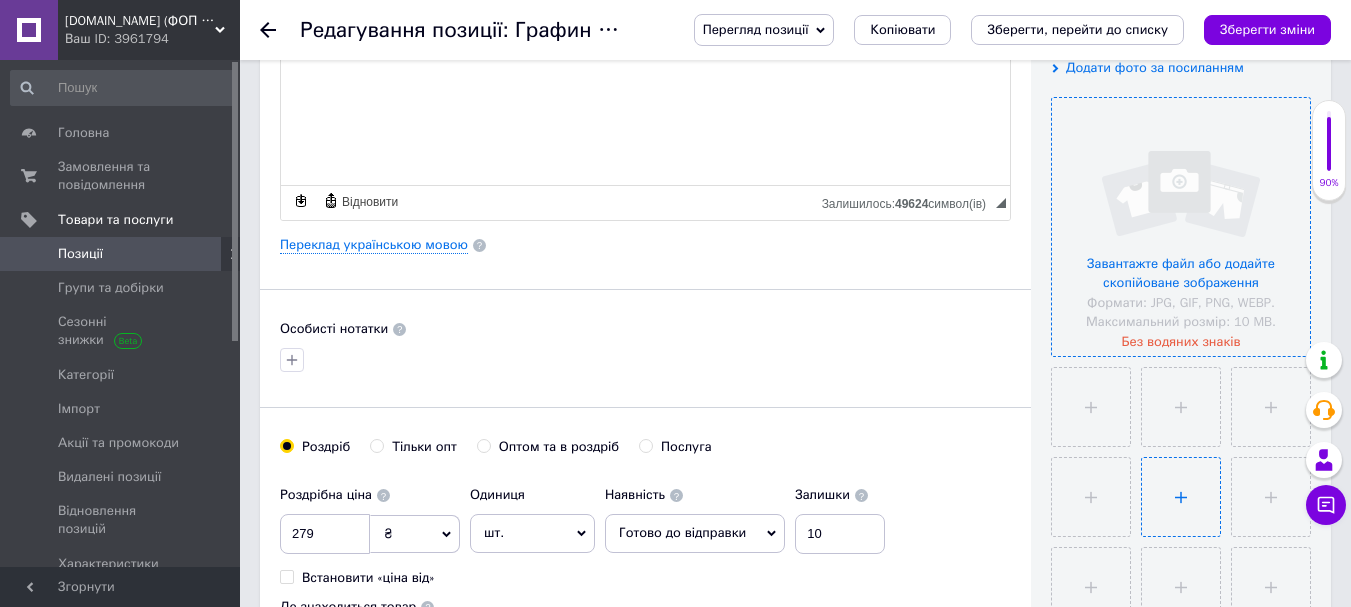 click at bounding box center (1181, 227) 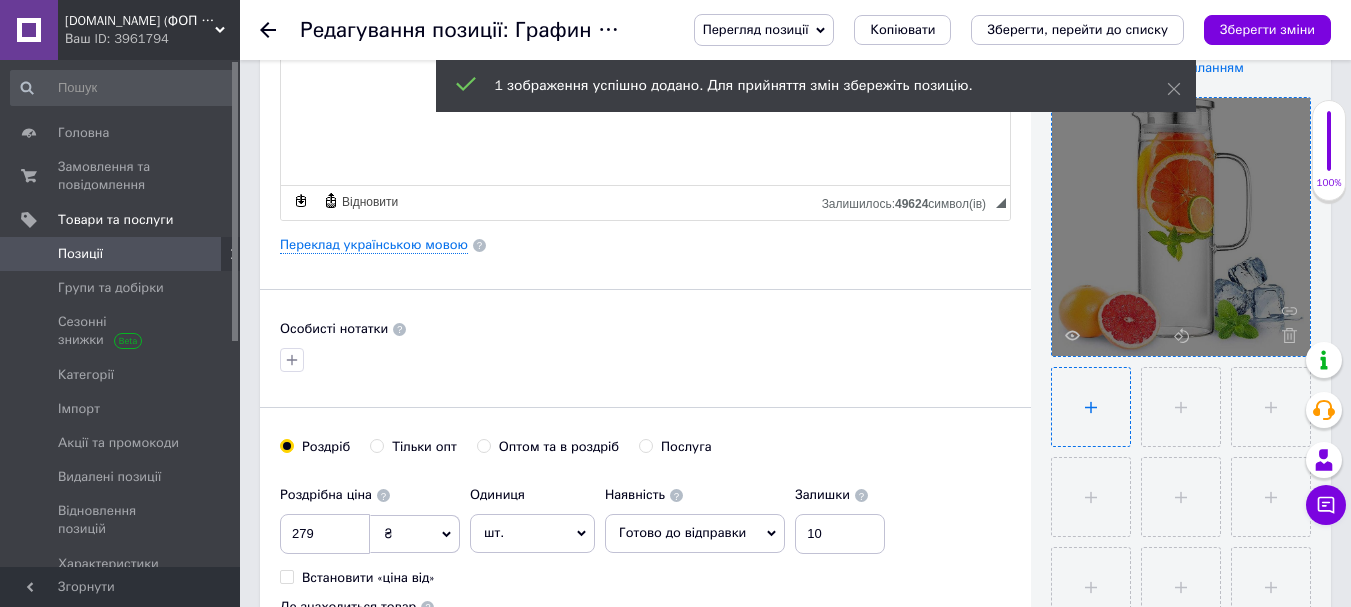 click at bounding box center [1091, 407] 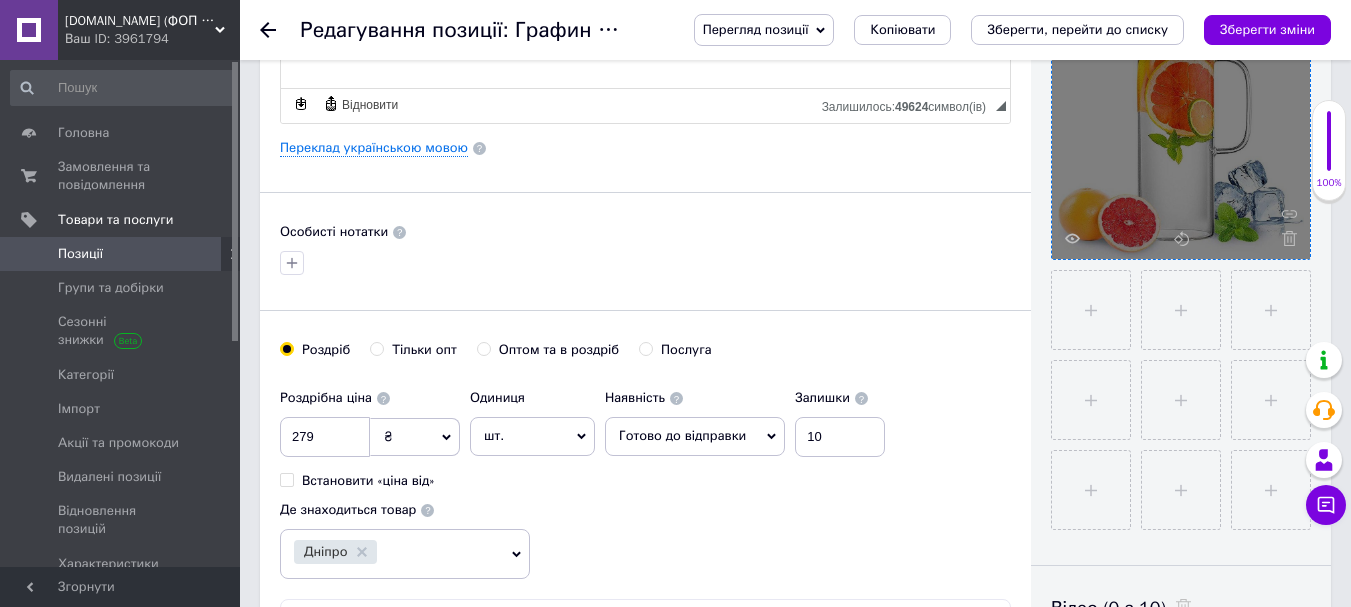 scroll, scrollTop: 800, scrollLeft: 0, axis: vertical 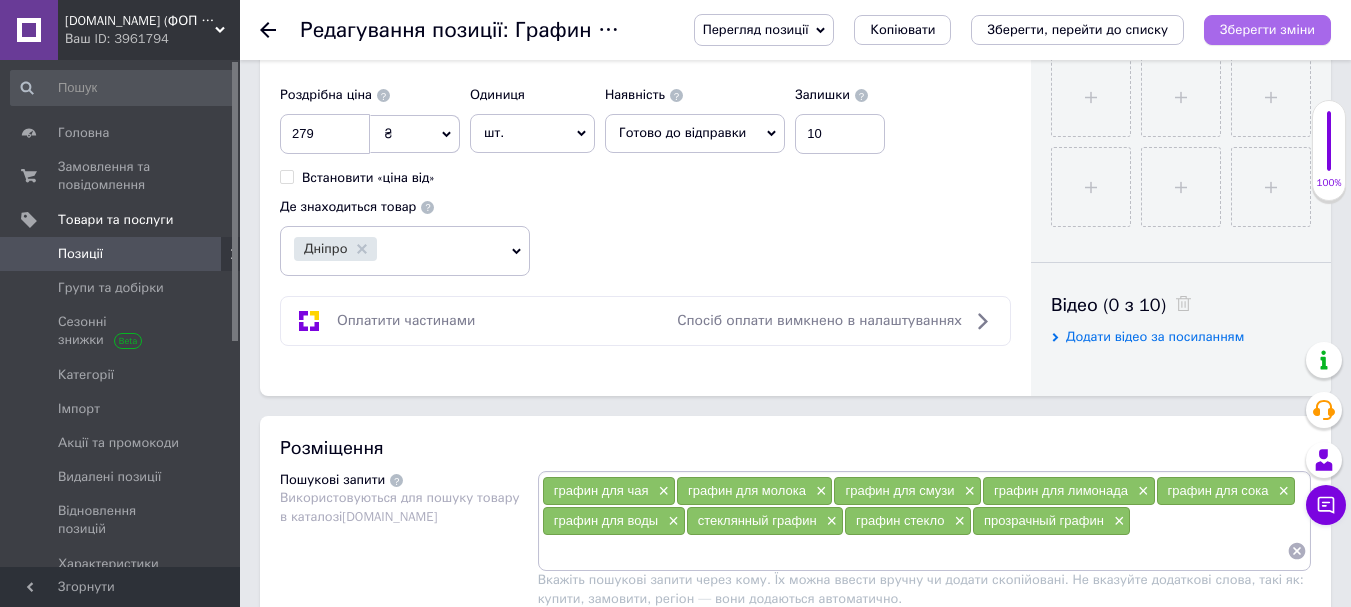 click on "Зберегти зміни" at bounding box center (1267, 29) 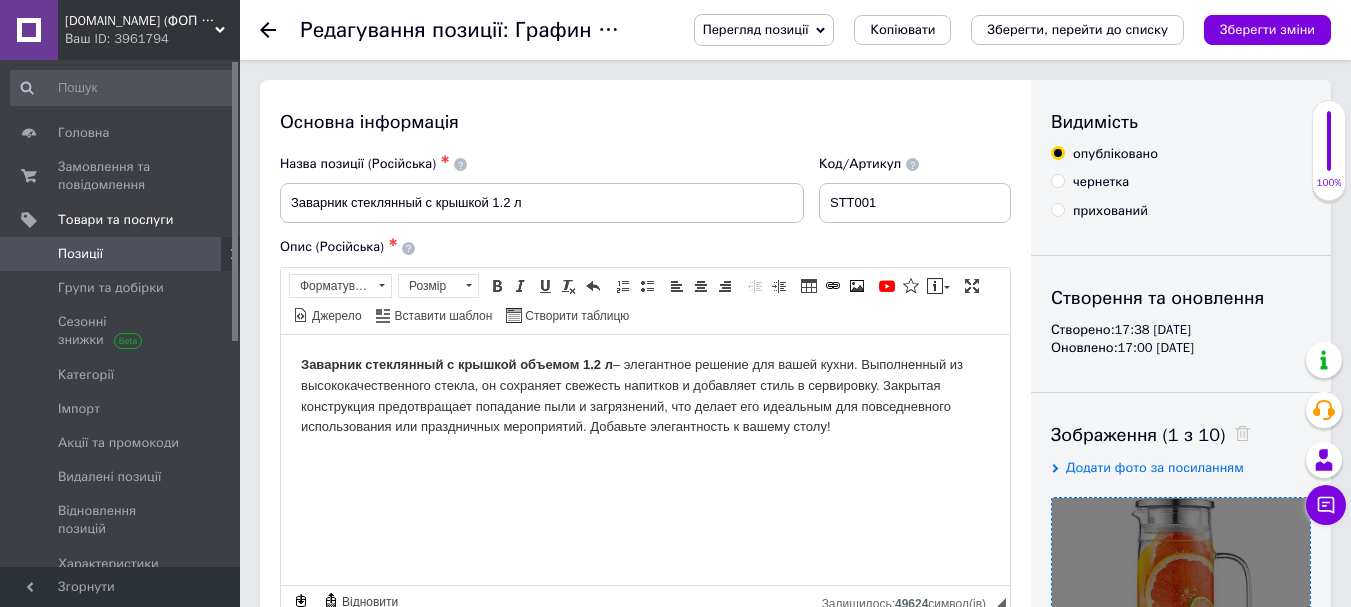 scroll, scrollTop: 533, scrollLeft: 0, axis: vertical 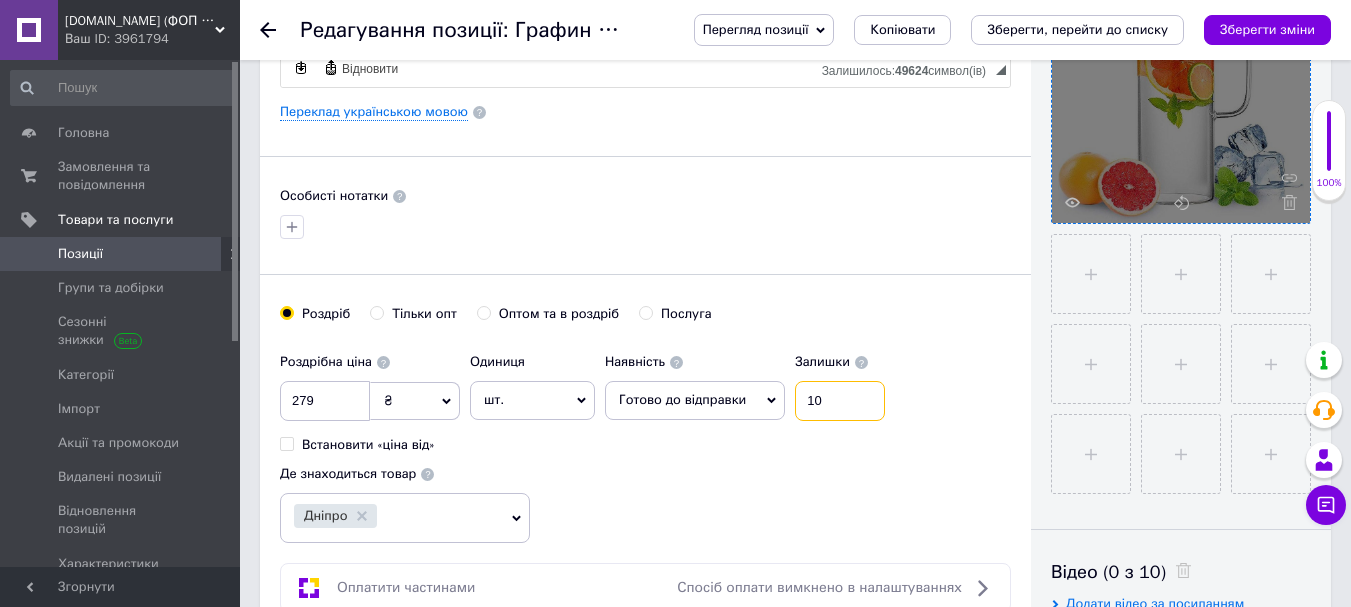drag, startPoint x: 833, startPoint y: 405, endPoint x: 776, endPoint y: 399, distance: 57.31492 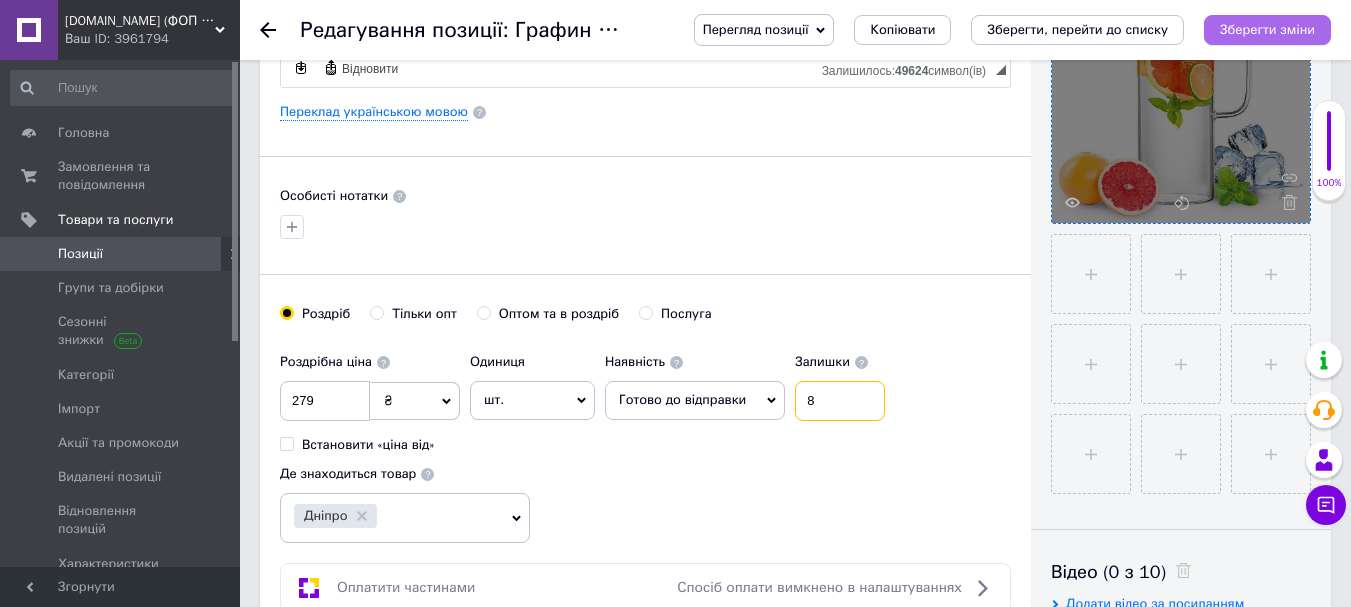 type on "8" 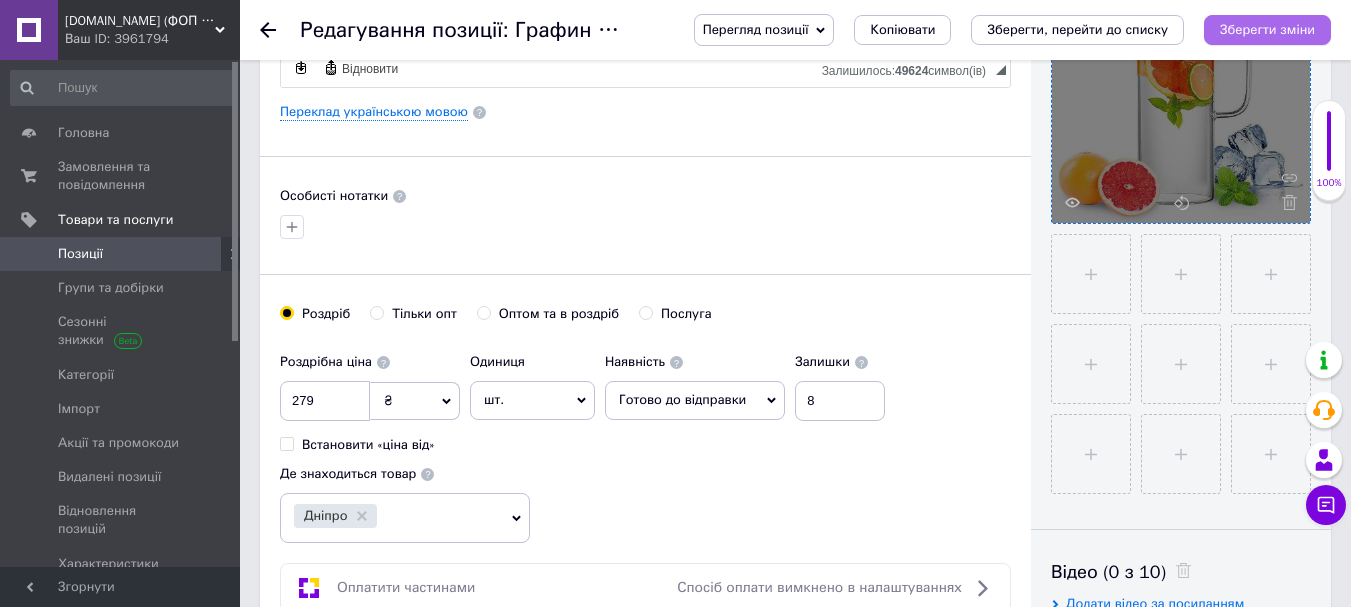click on "Зберегти зміни" at bounding box center (1267, 29) 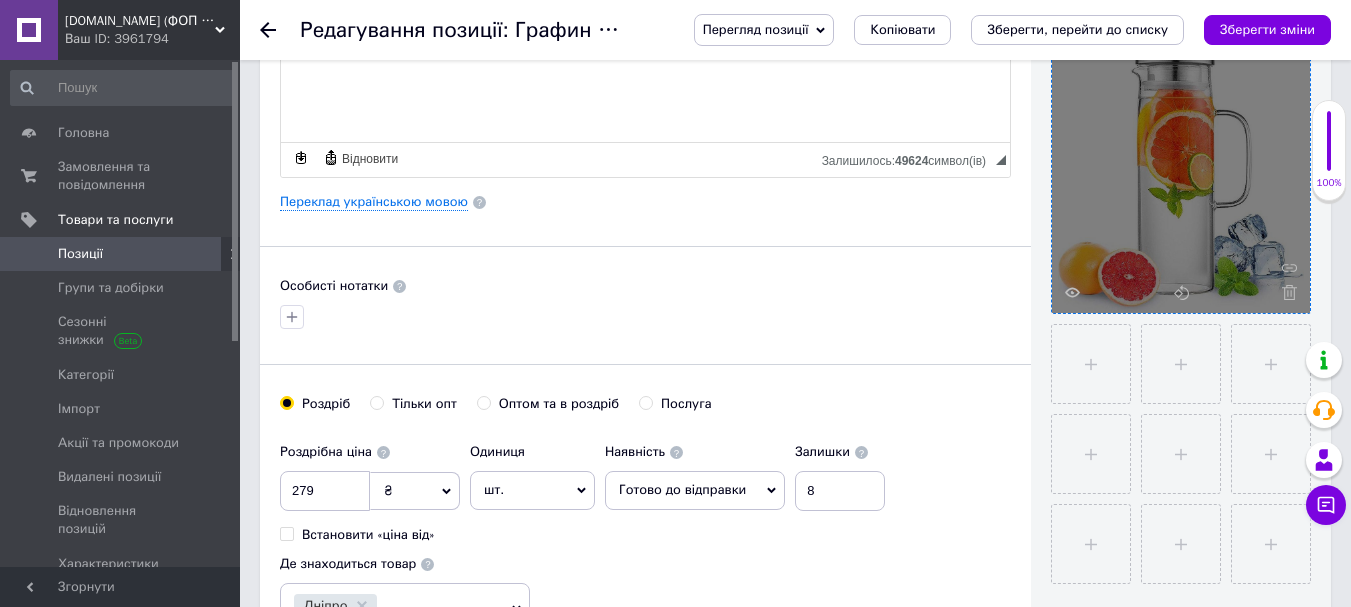 scroll, scrollTop: 400, scrollLeft: 0, axis: vertical 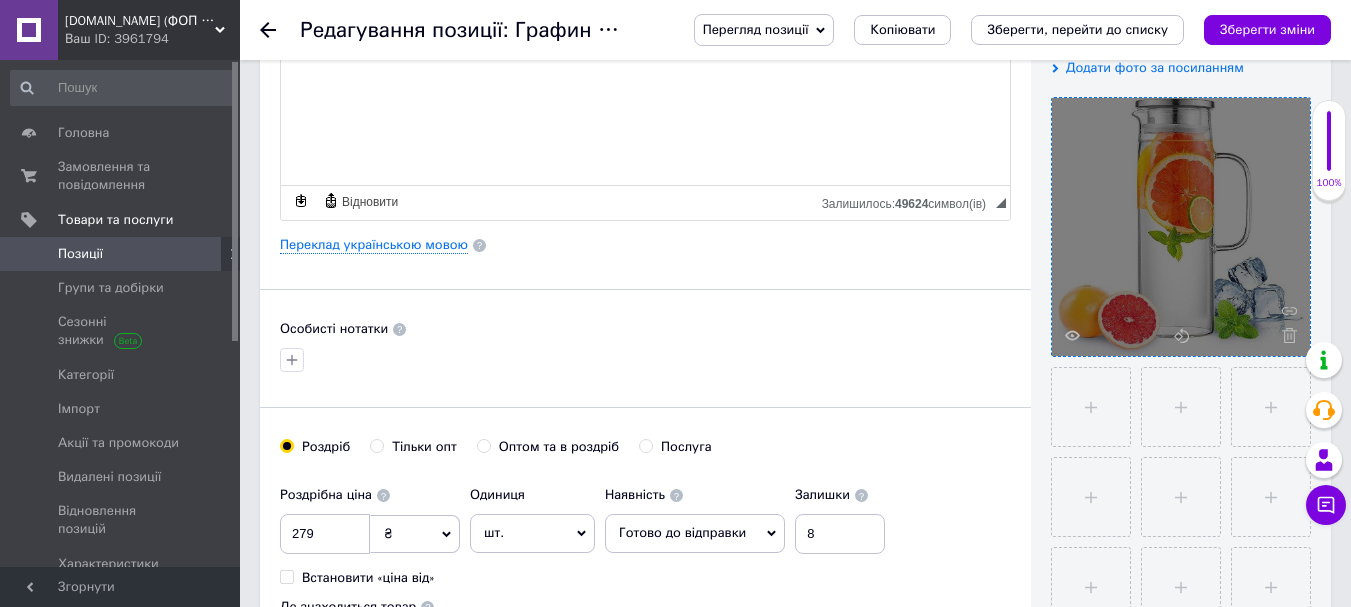 click on "Позиції" at bounding box center (80, 254) 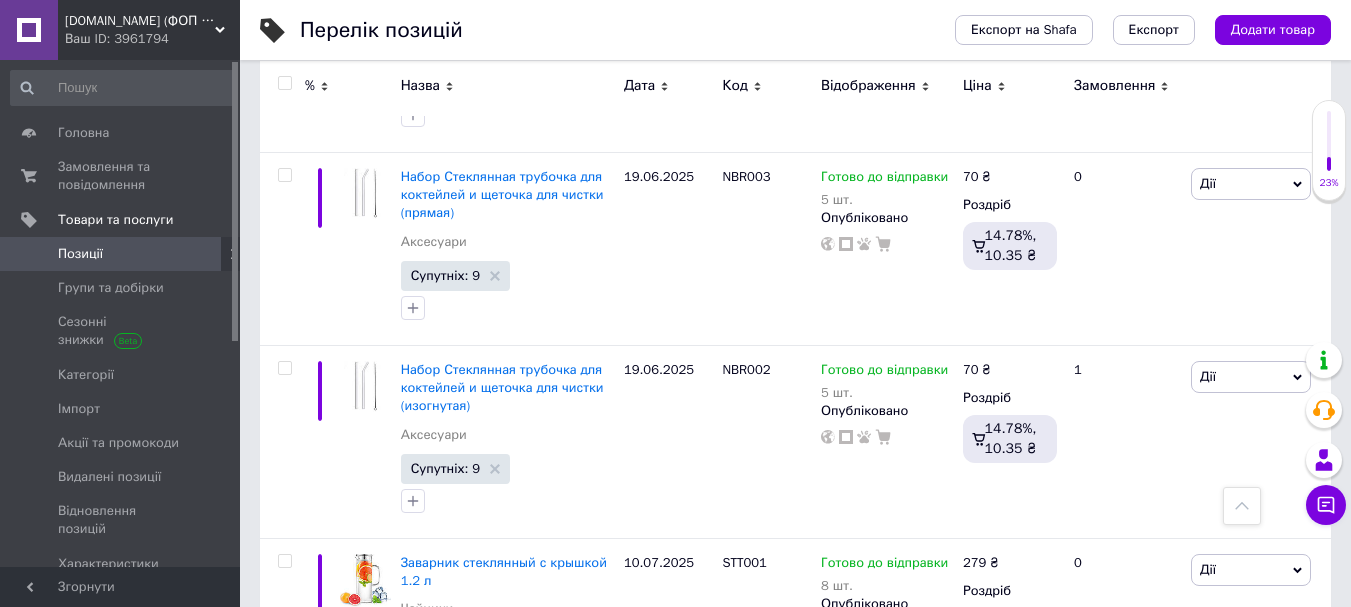 scroll, scrollTop: 1600, scrollLeft: 0, axis: vertical 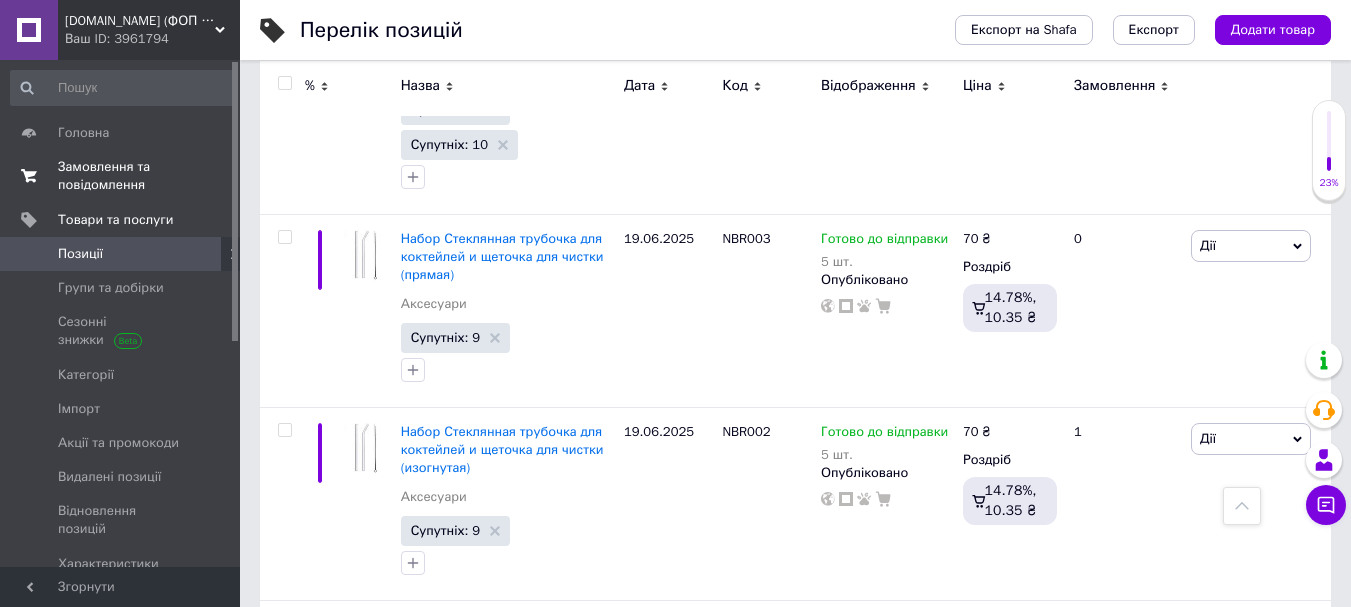 click on "Замовлення та повідомлення" at bounding box center (121, 176) 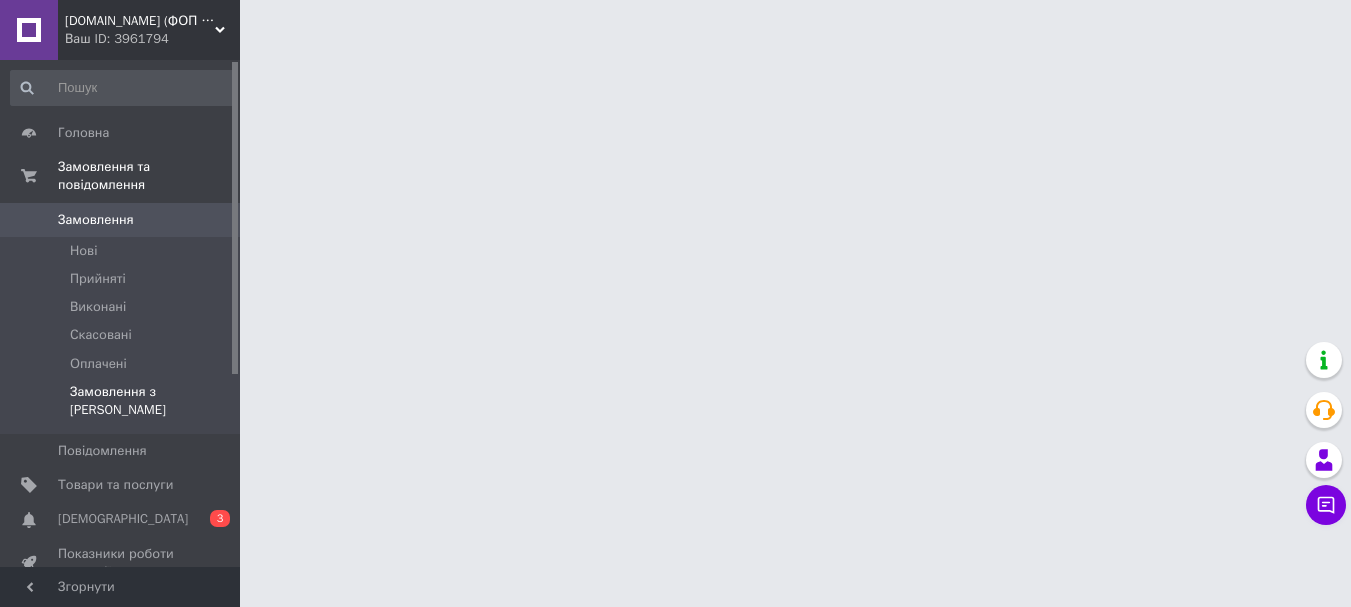 scroll, scrollTop: 0, scrollLeft: 0, axis: both 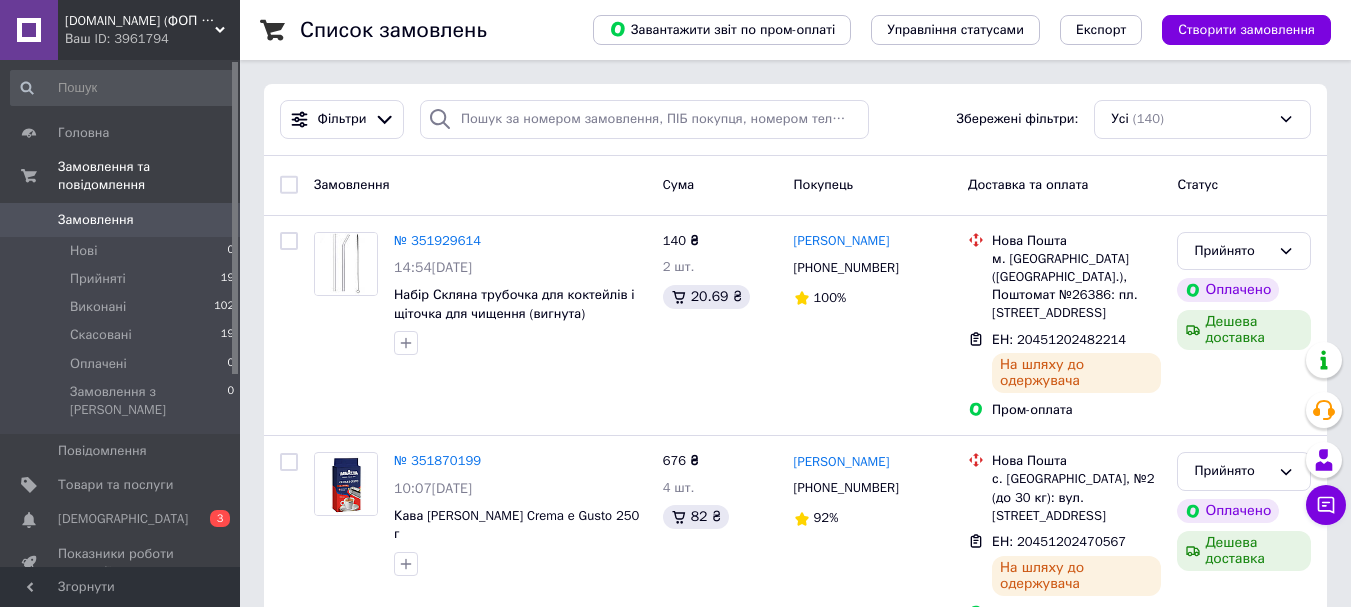 click on "[DEMOGRAPHIC_DATA]" at bounding box center [123, 519] 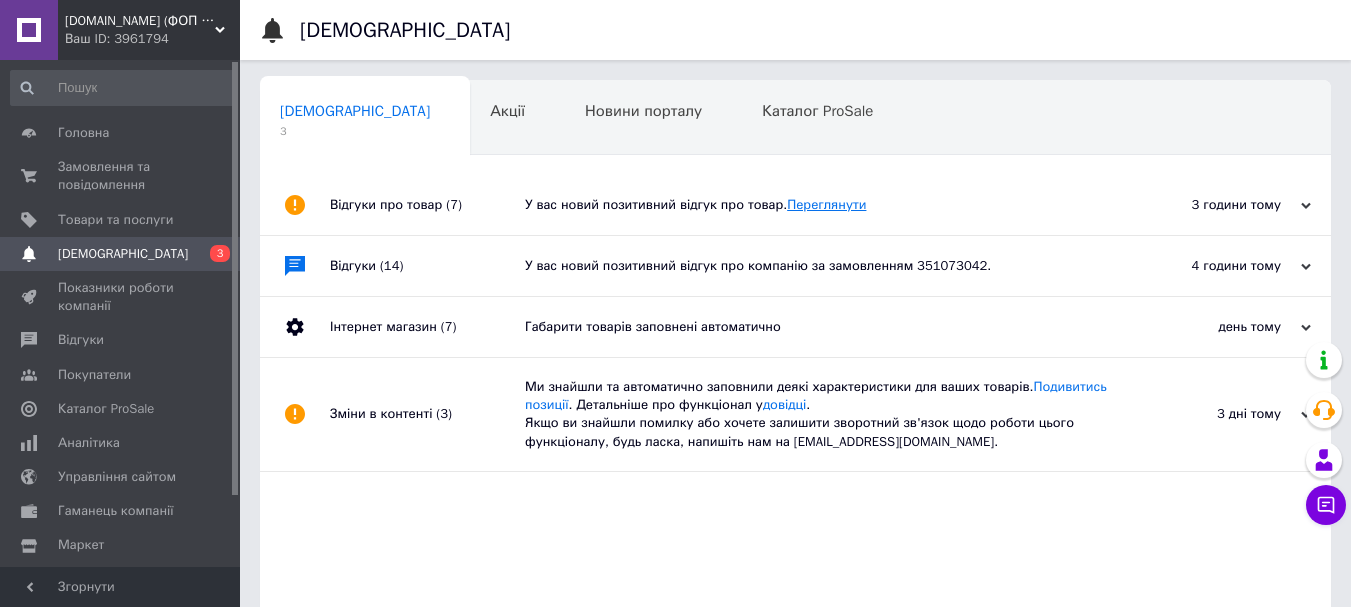 click on "Переглянути" at bounding box center (826, 204) 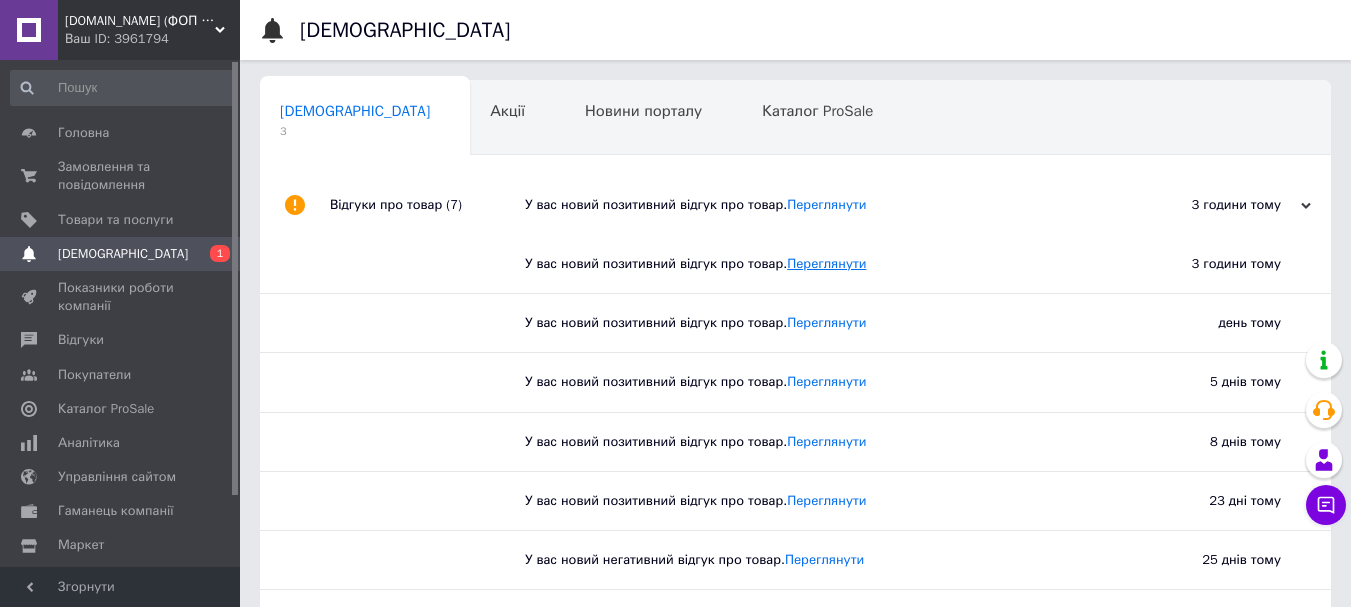 click on "Переглянути" at bounding box center [826, 263] 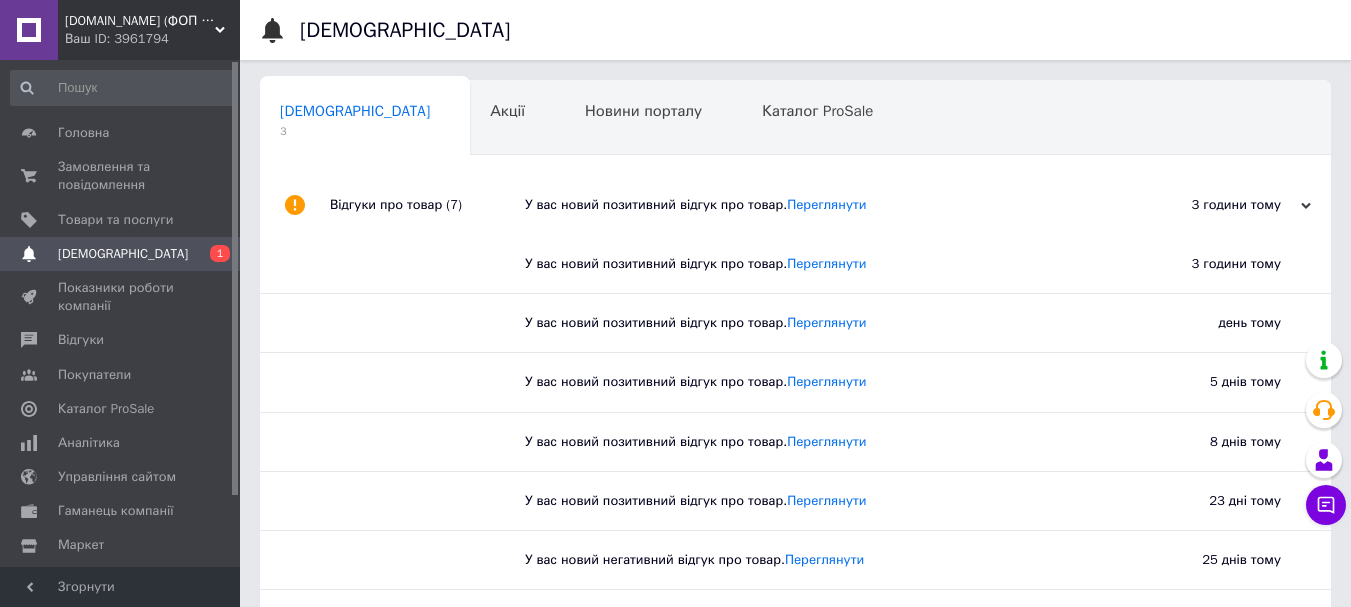scroll, scrollTop: 267, scrollLeft: 0, axis: vertical 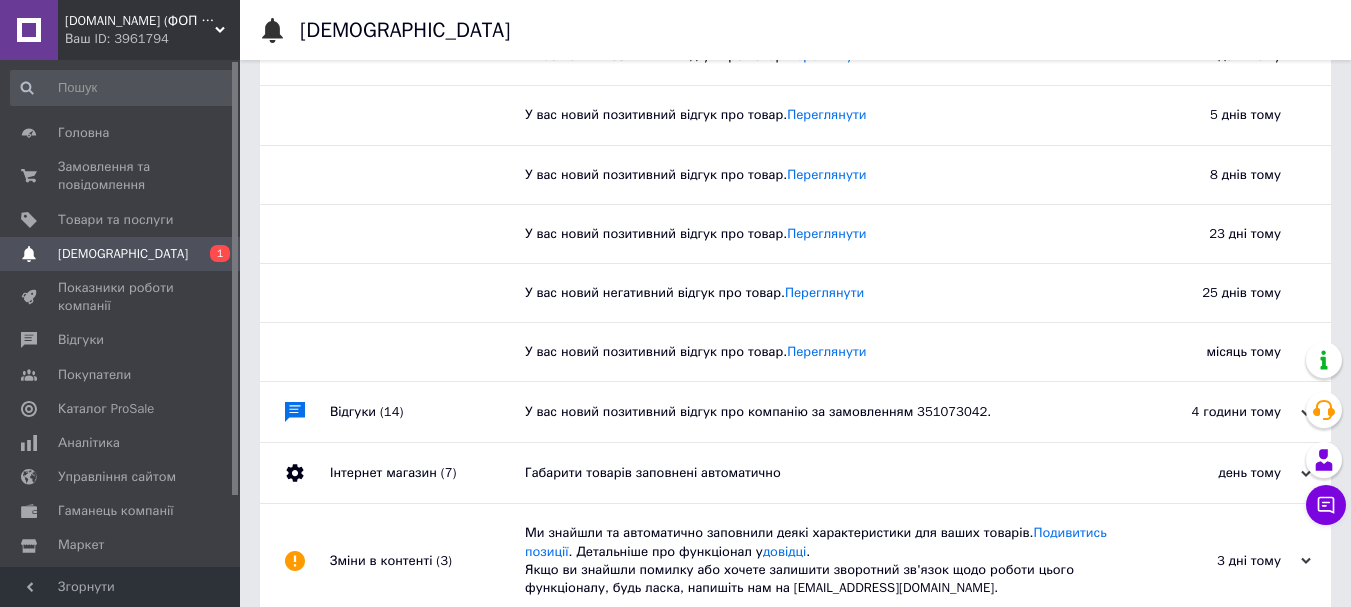 click on "У вас новий позитивний відгук про компанію за замовленням 351073042." at bounding box center [818, 412] 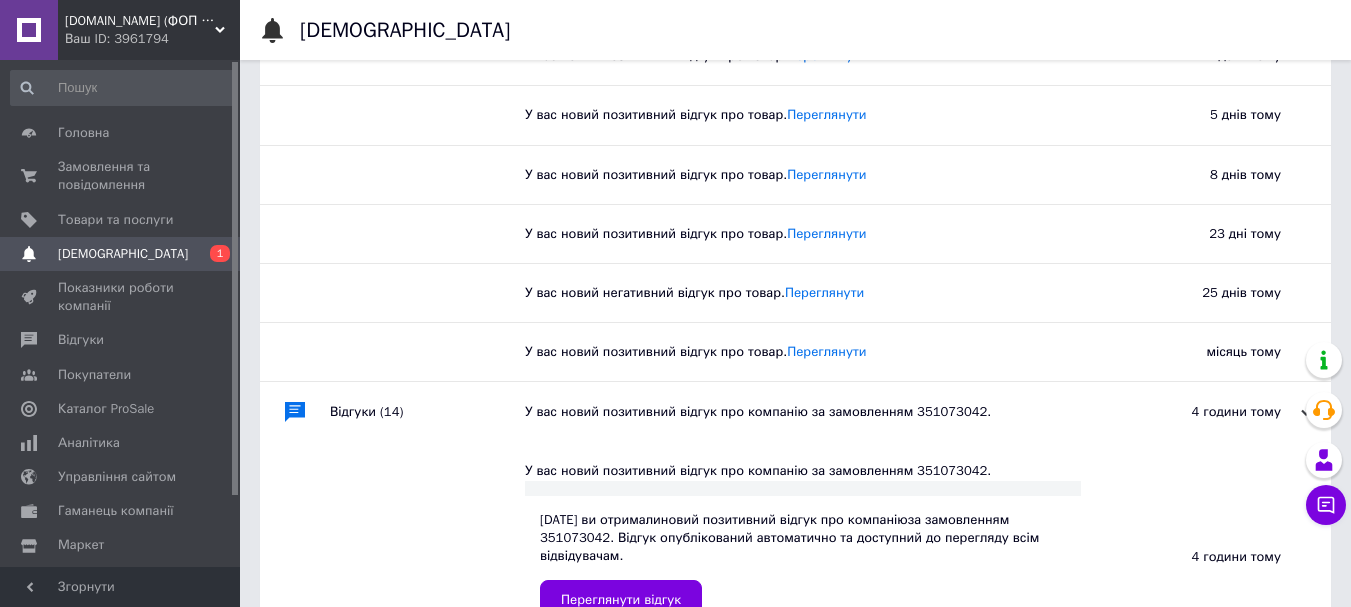 scroll, scrollTop: 400, scrollLeft: 0, axis: vertical 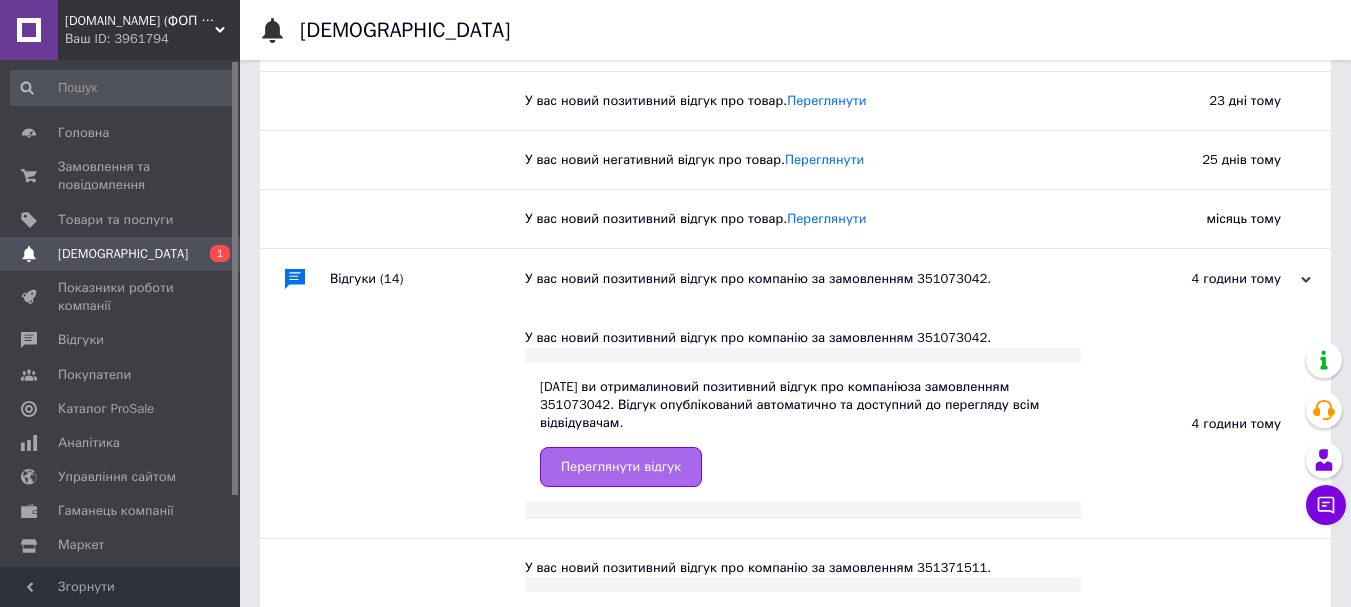 click on "Переглянути відгук" at bounding box center (621, 467) 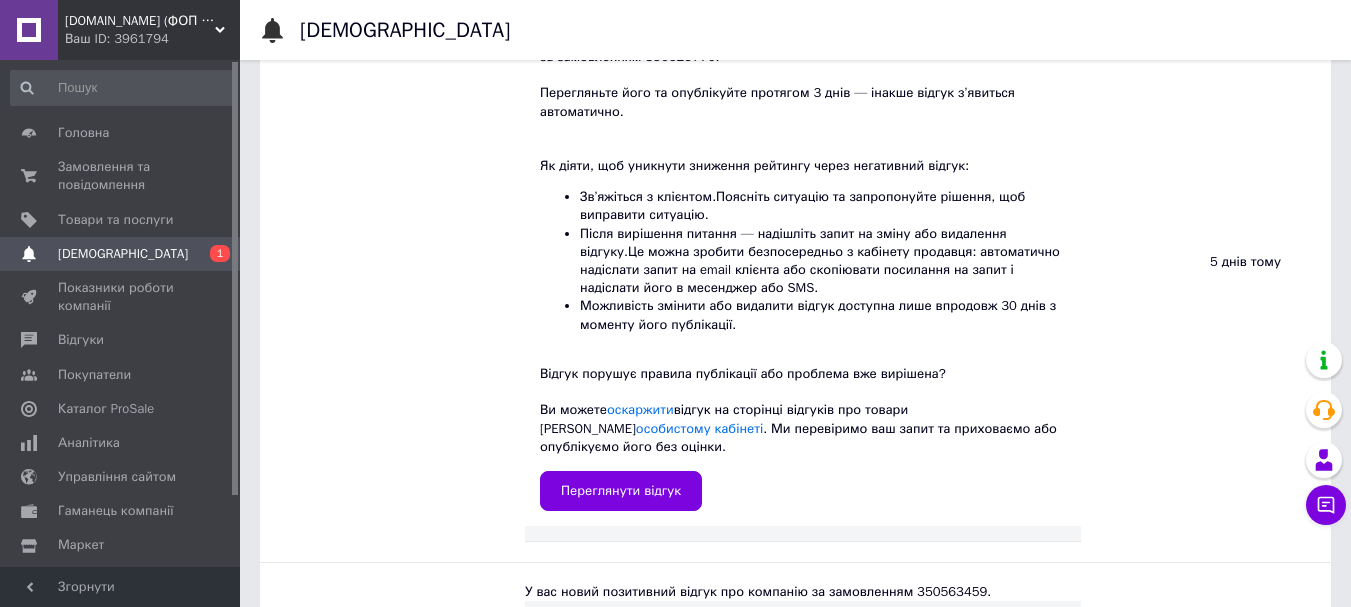 scroll, scrollTop: 1467, scrollLeft: 0, axis: vertical 